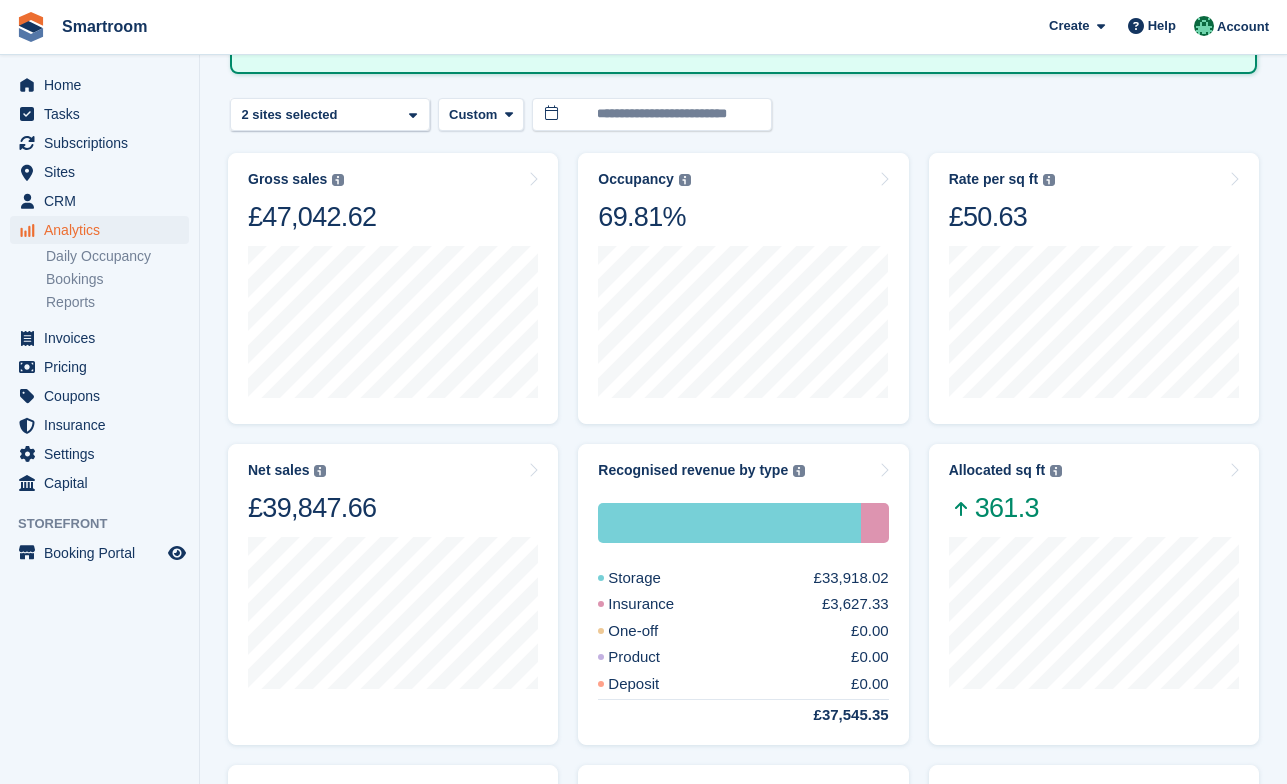 scroll, scrollTop: 21, scrollLeft: 0, axis: vertical 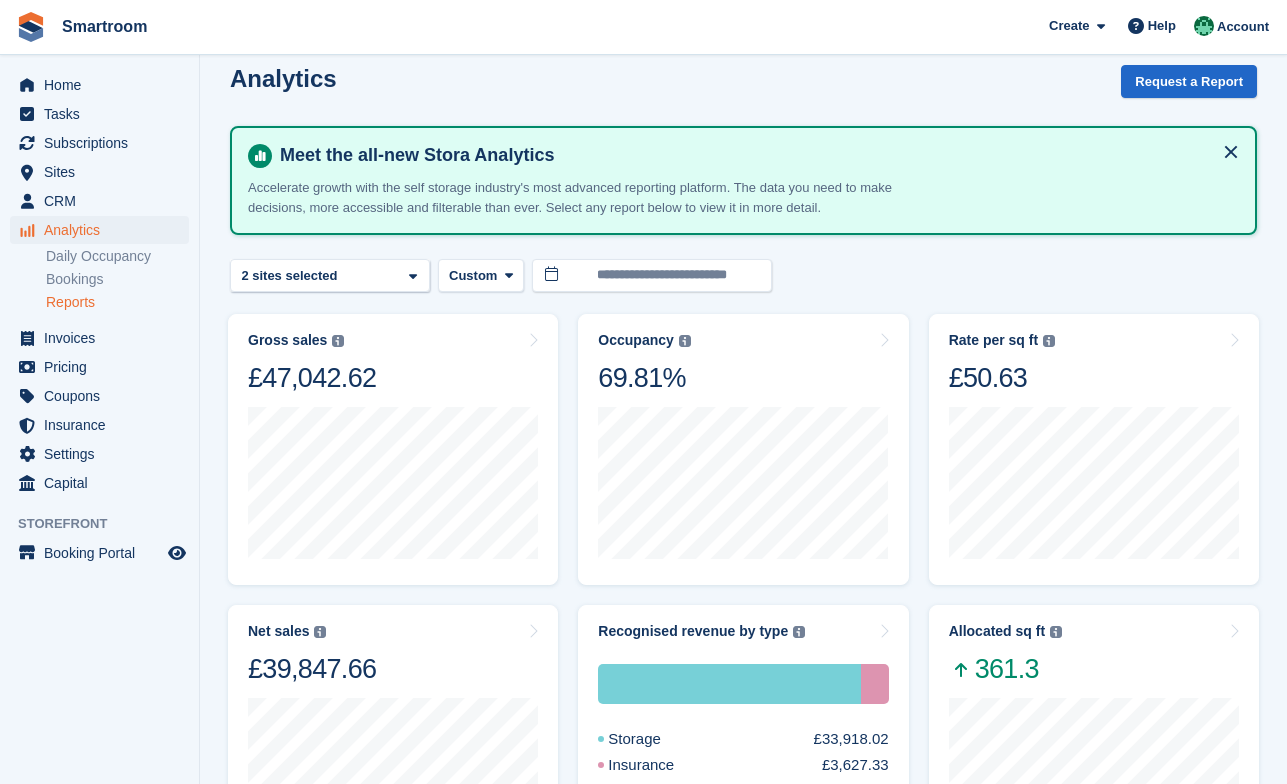 click on "Reports" at bounding box center [117, 302] 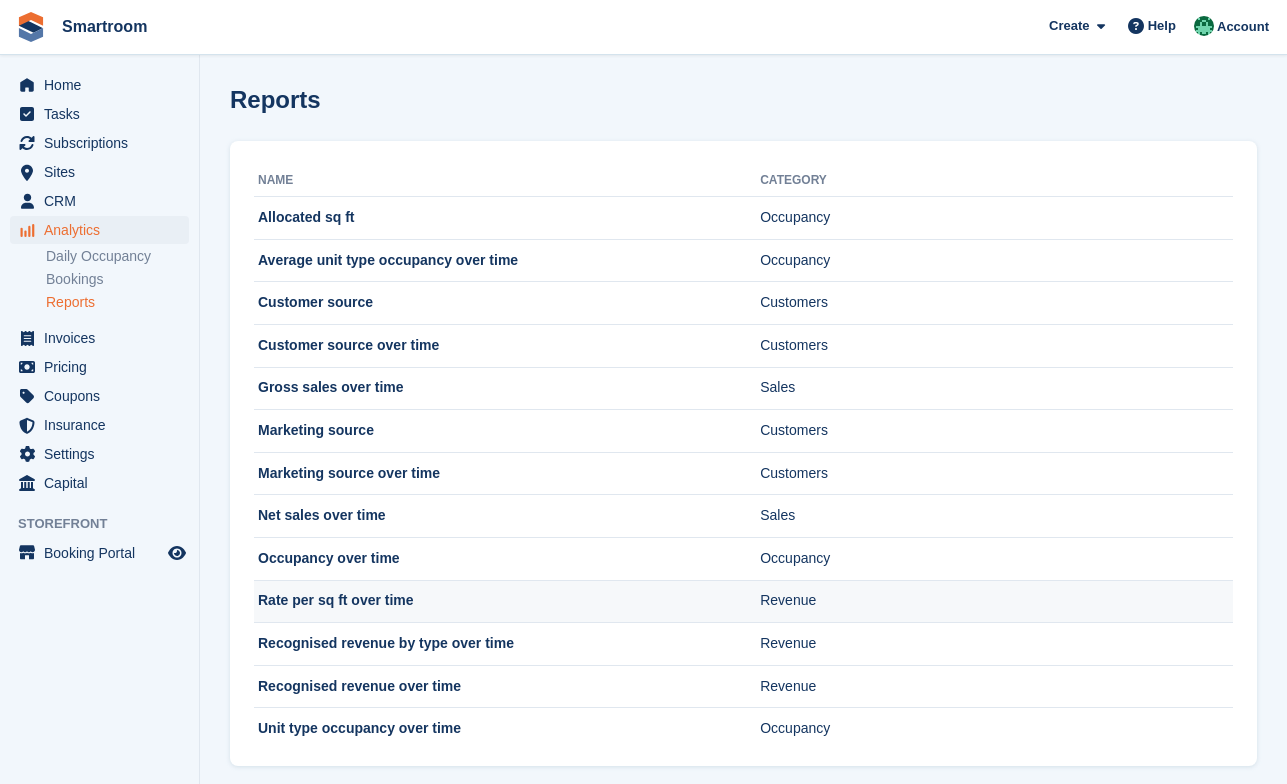 scroll, scrollTop: 24, scrollLeft: 0, axis: vertical 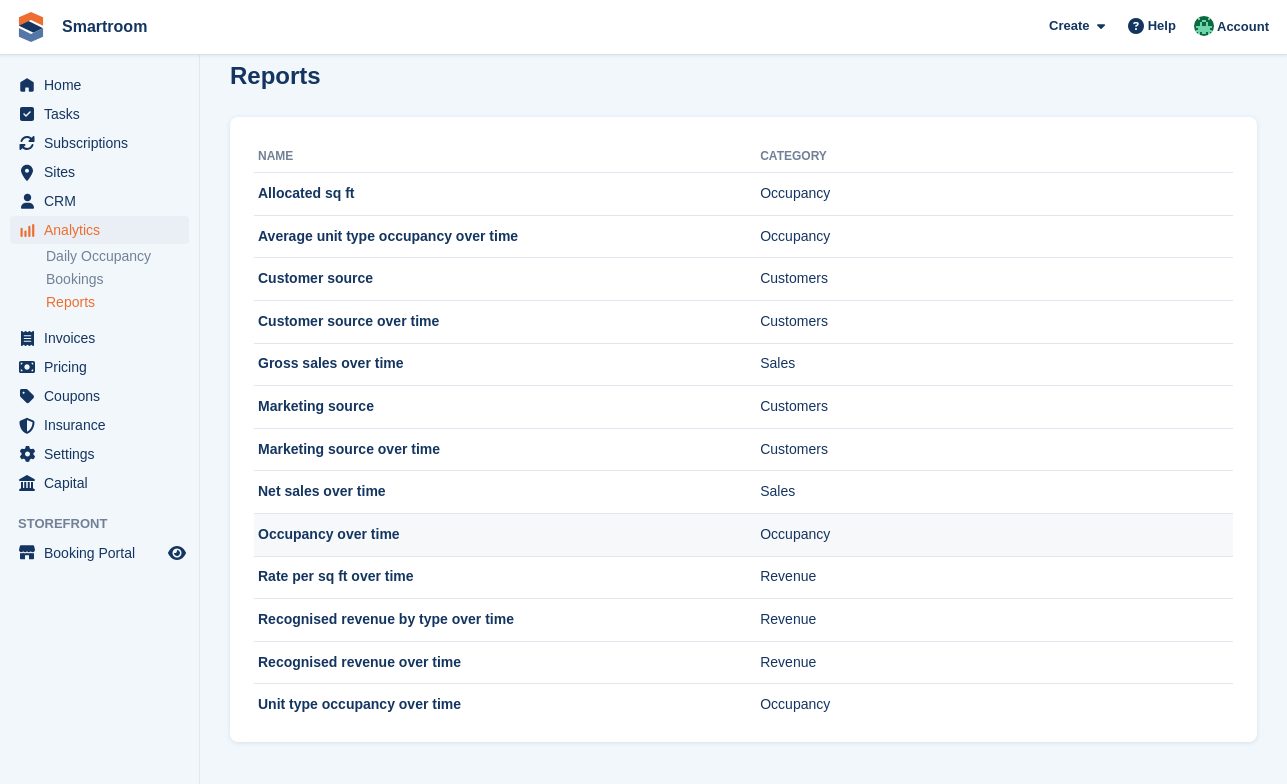 click on "Occupancy over time" at bounding box center (507, 534) 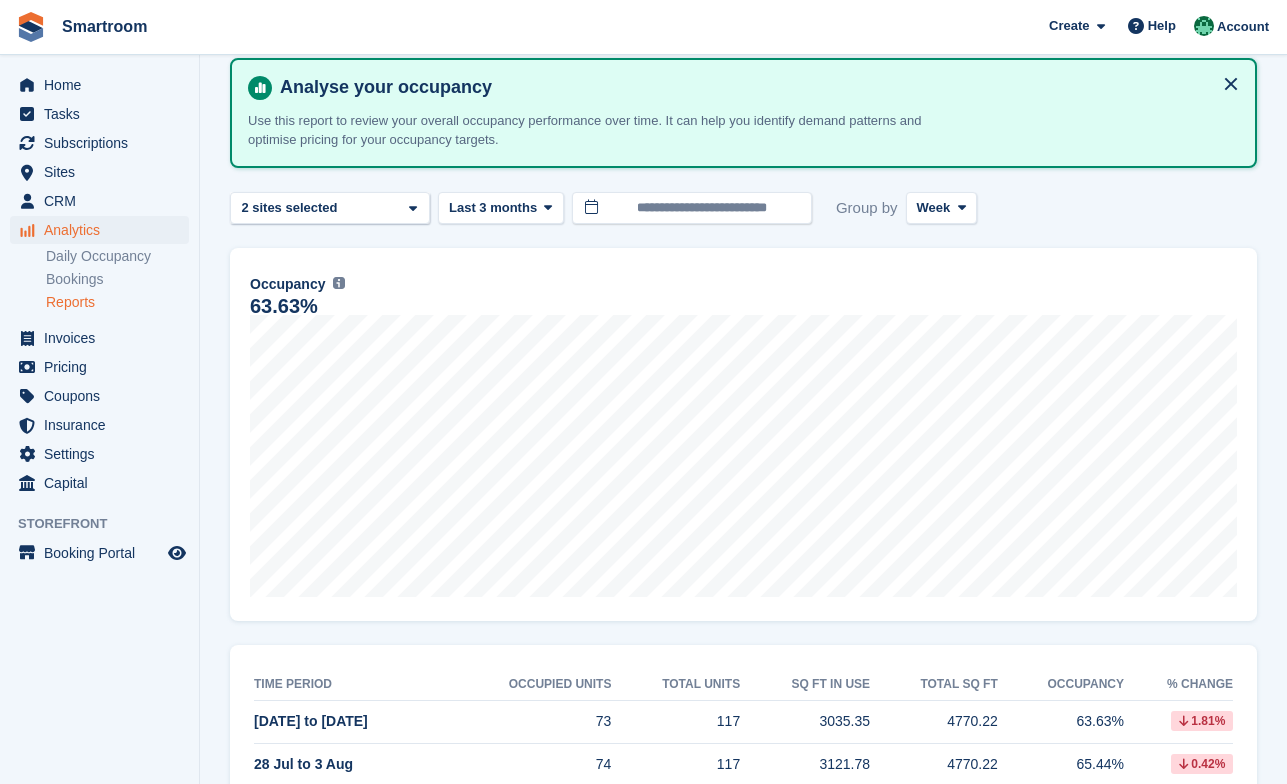 scroll, scrollTop: 0, scrollLeft: 0, axis: both 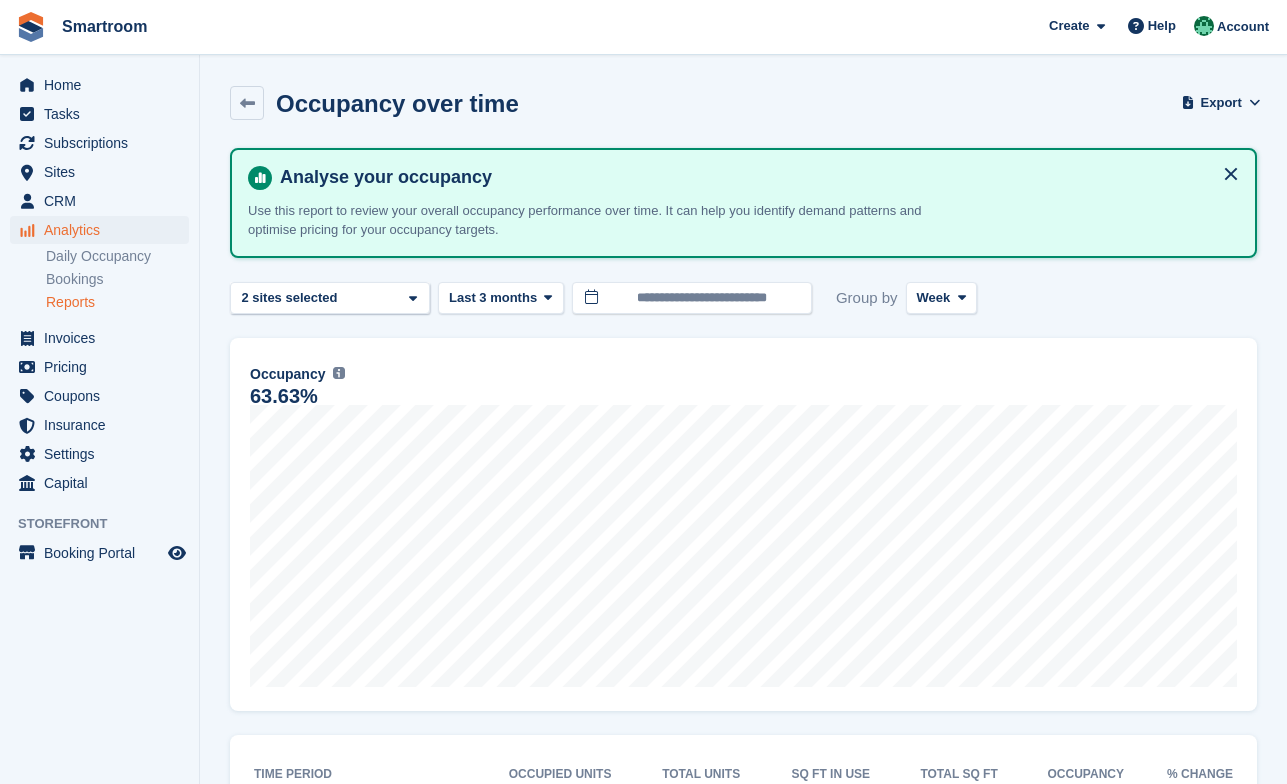 click on "Reports" at bounding box center (117, 302) 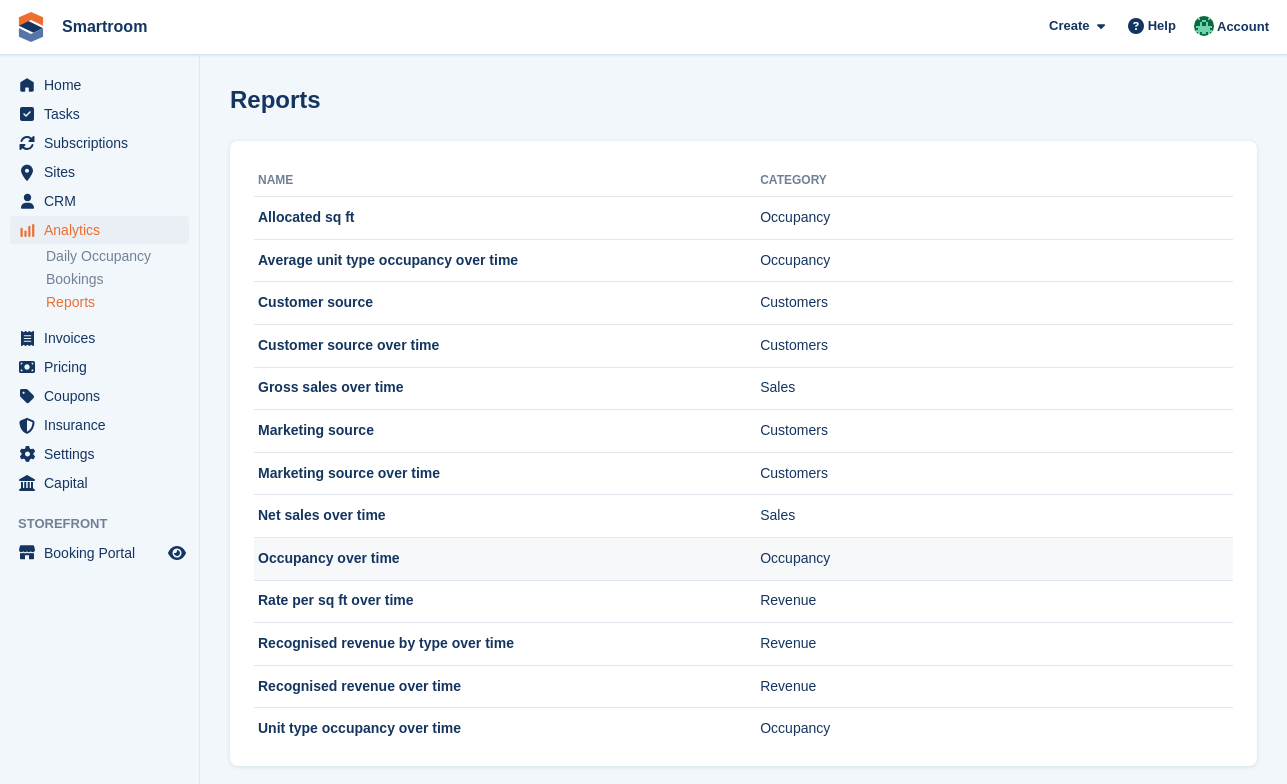 scroll, scrollTop: 24, scrollLeft: 0, axis: vertical 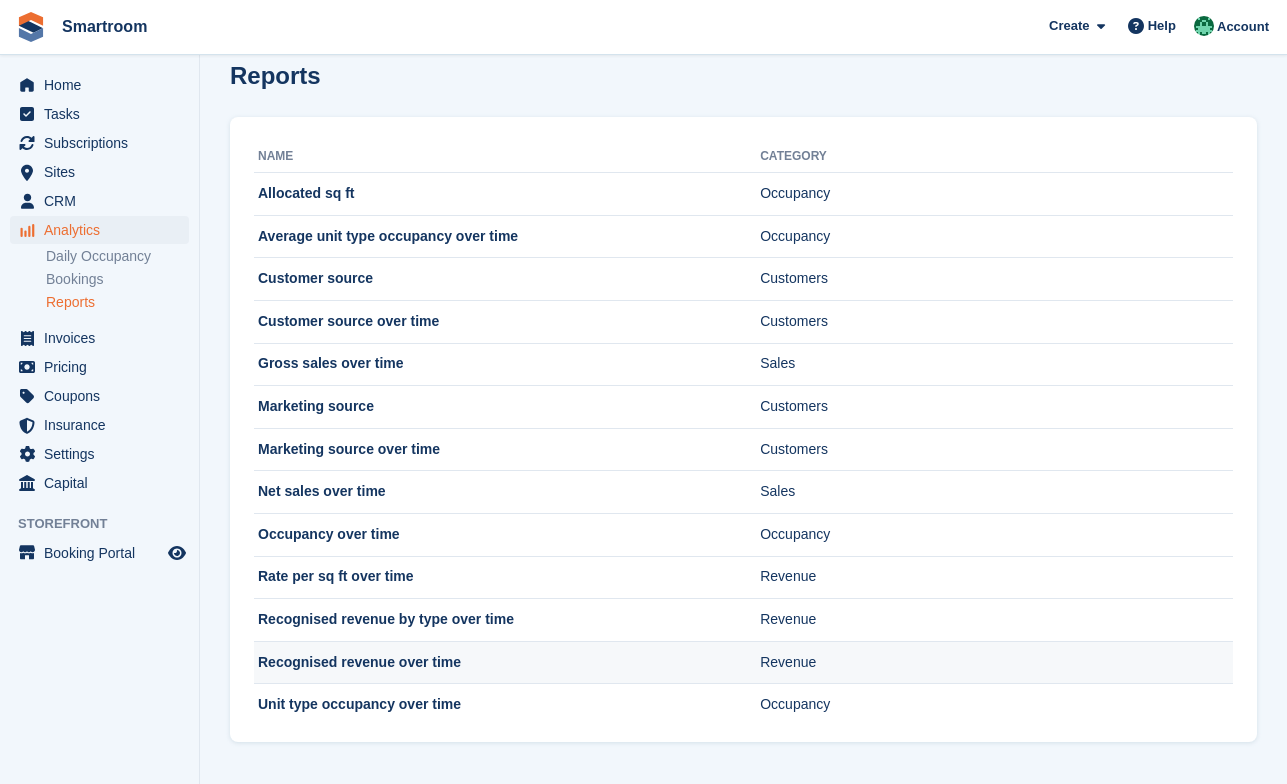 click on "Recognised revenue over time" at bounding box center (507, 662) 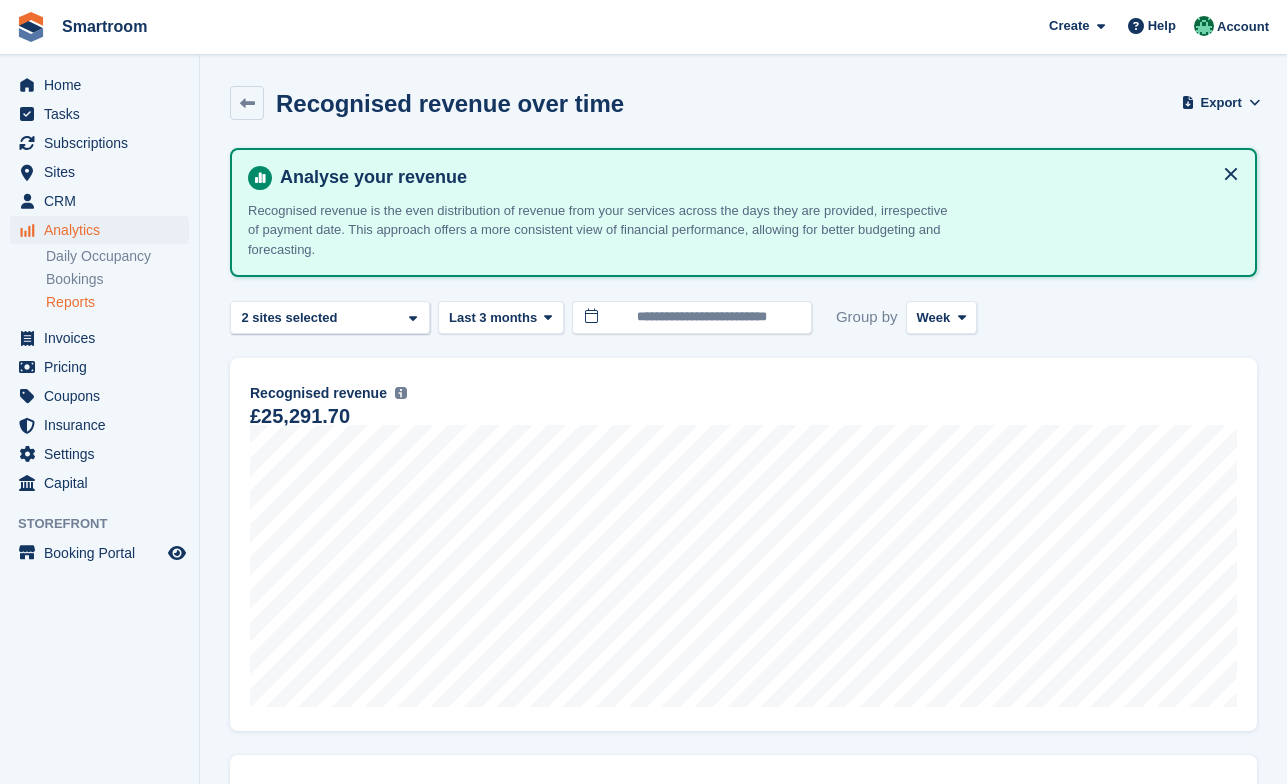 scroll, scrollTop: 0, scrollLeft: 0, axis: both 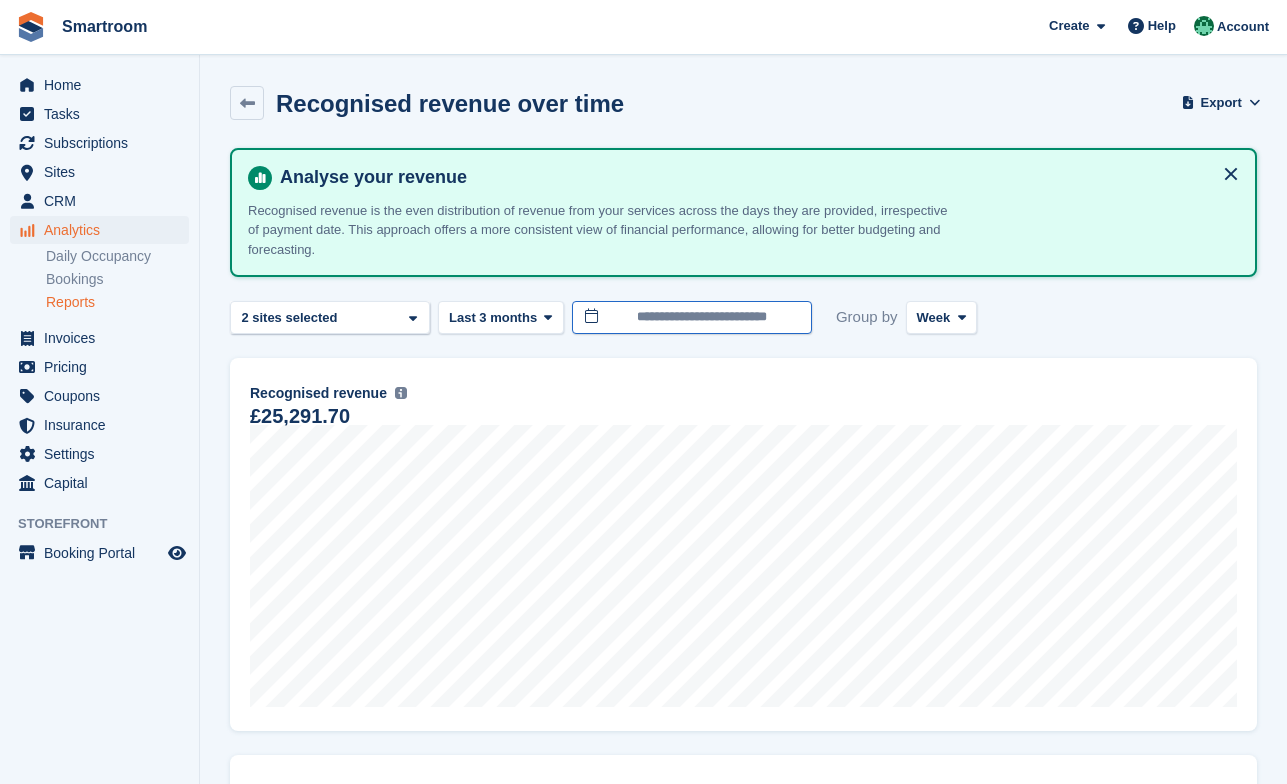 click on "**********" at bounding box center (692, 317) 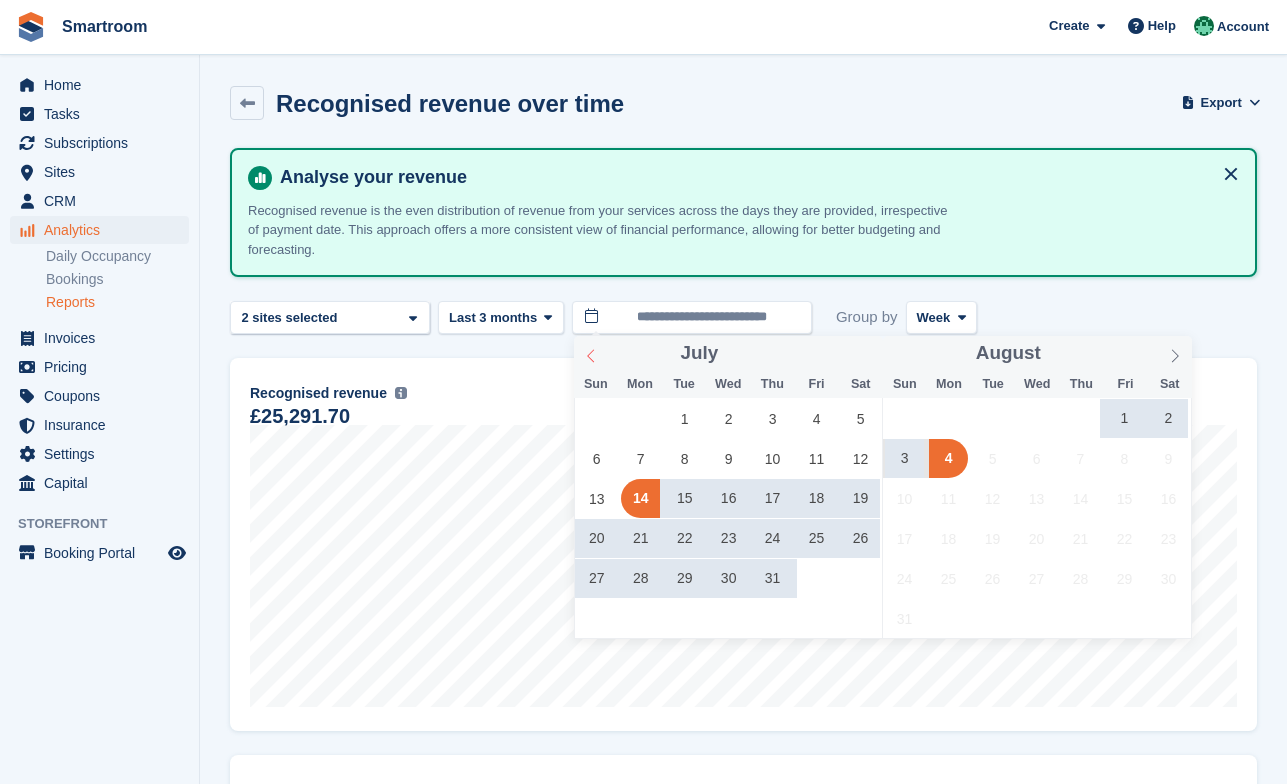 click 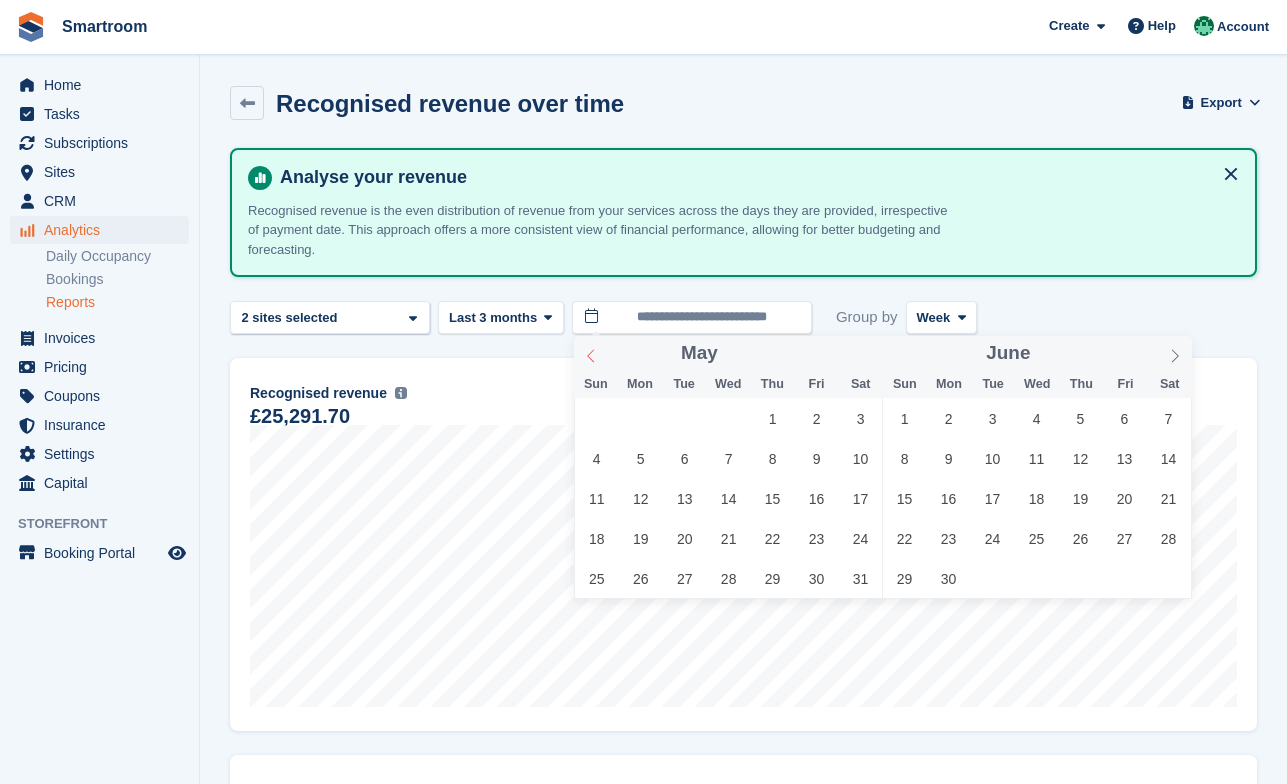 click 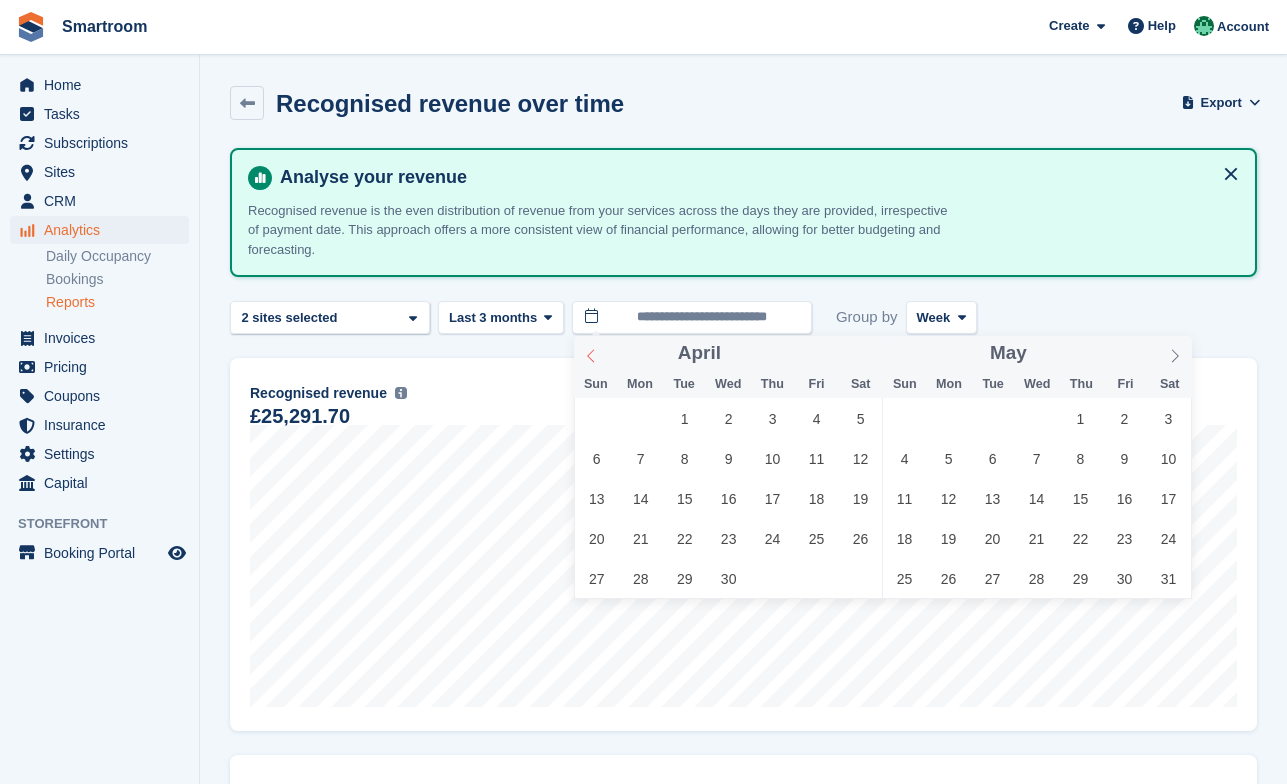 click 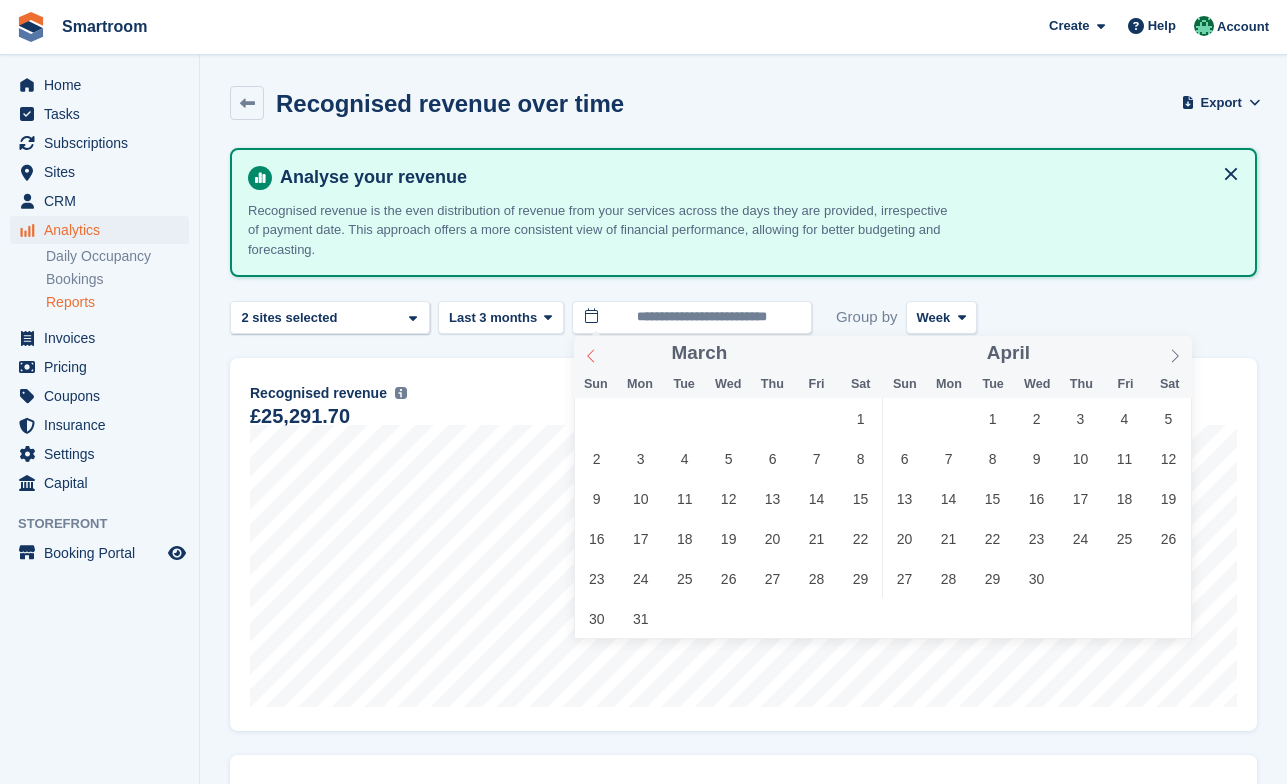 click 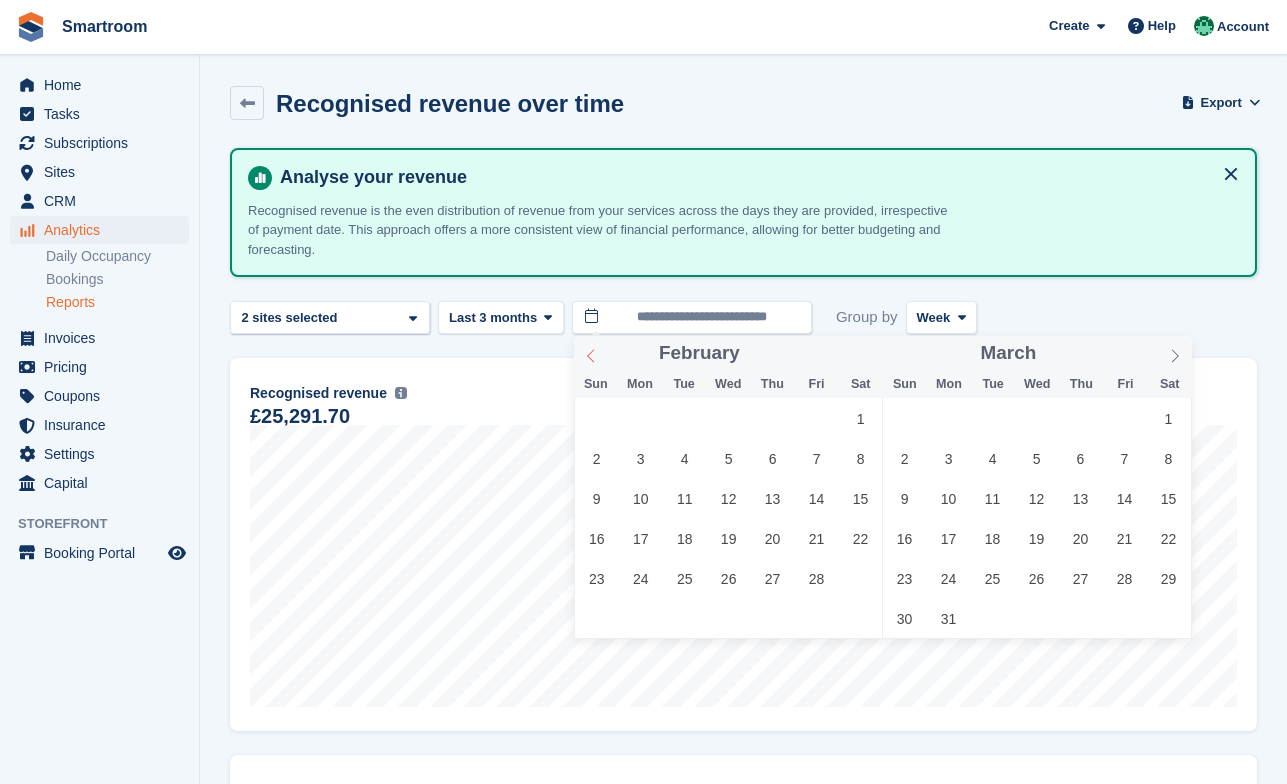 click 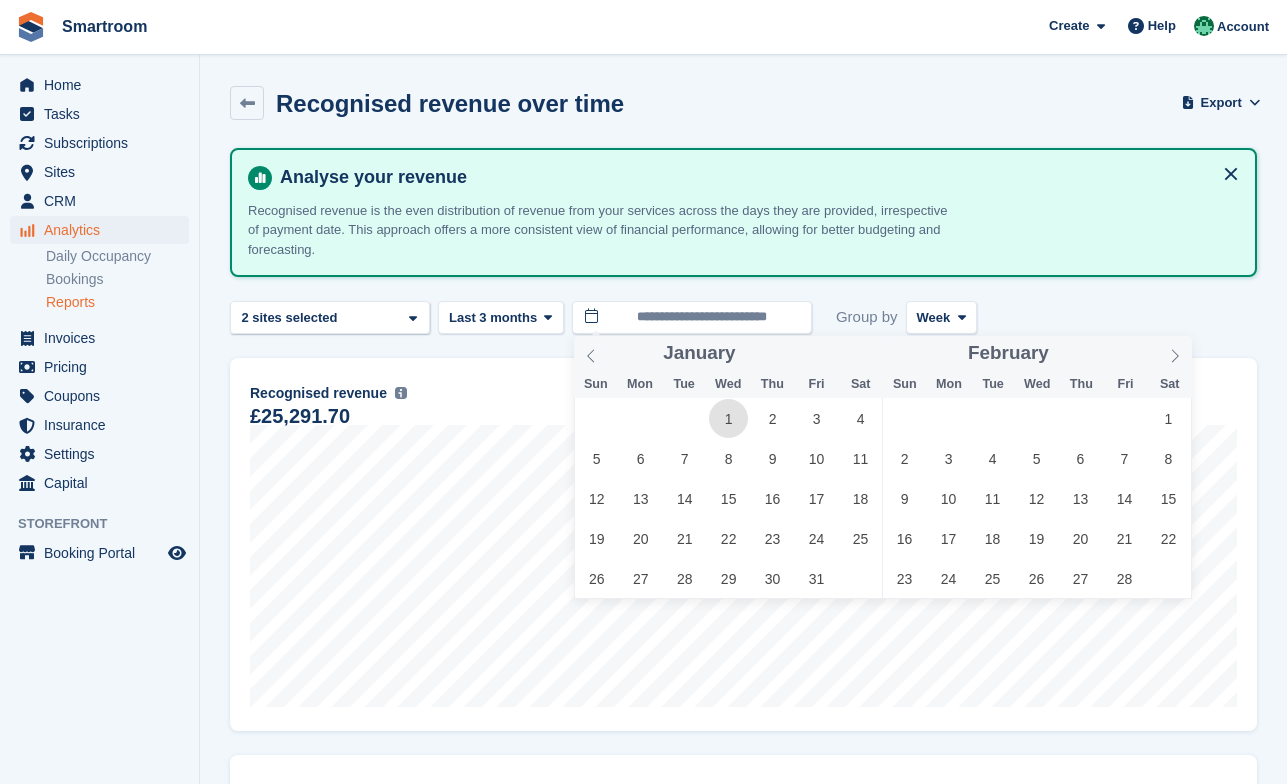 click on "1" at bounding box center [728, 418] 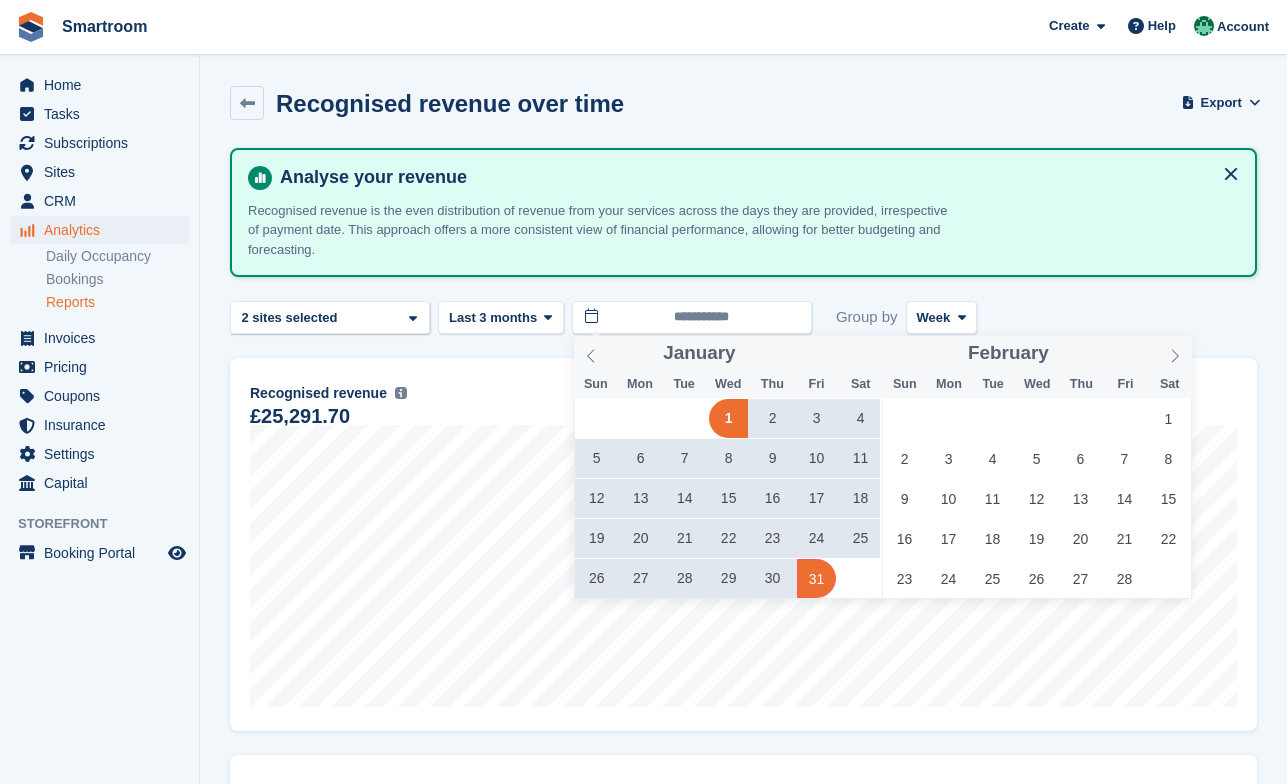 click on "29 30 31 1 2 3 4 5 6 7 8 9 10 11 12 13 14 15 16 17 18 19 20 21 22 23 24 25 26 27 28 29 30 31 1" at bounding box center [729, 498] 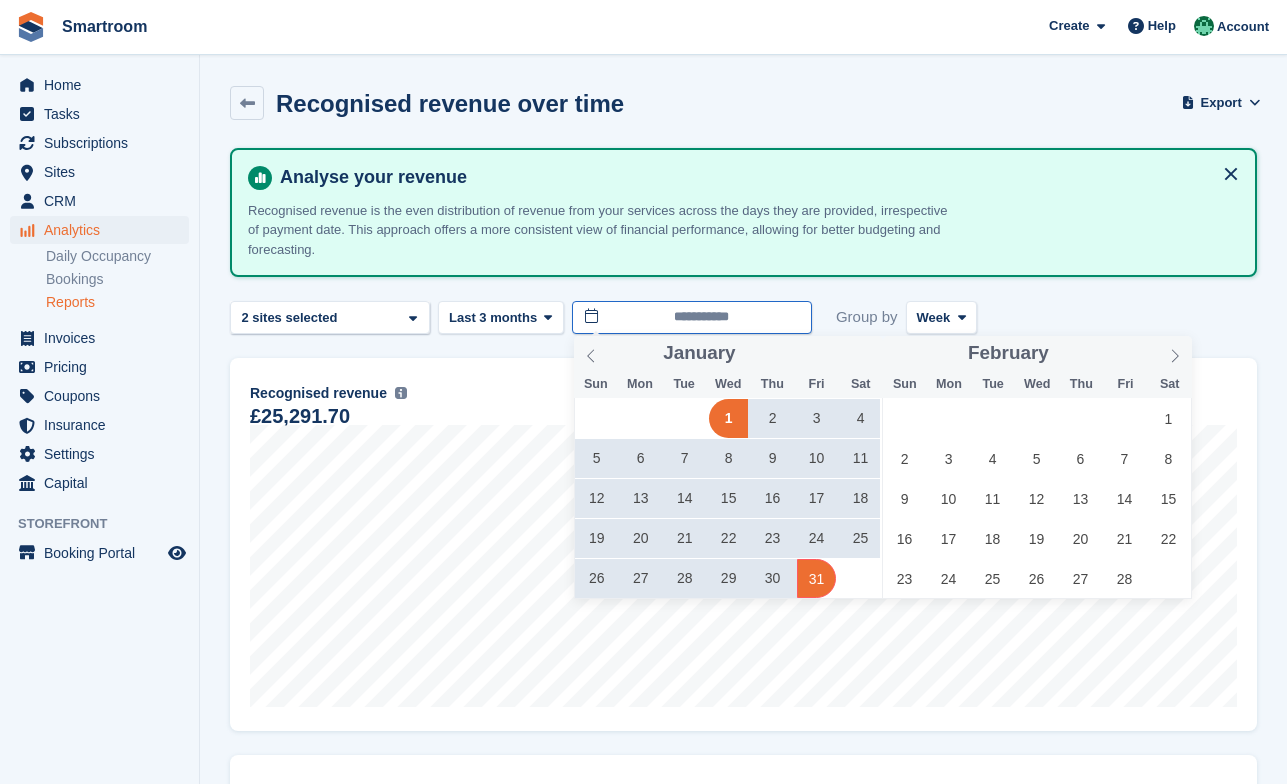 type on "**********" 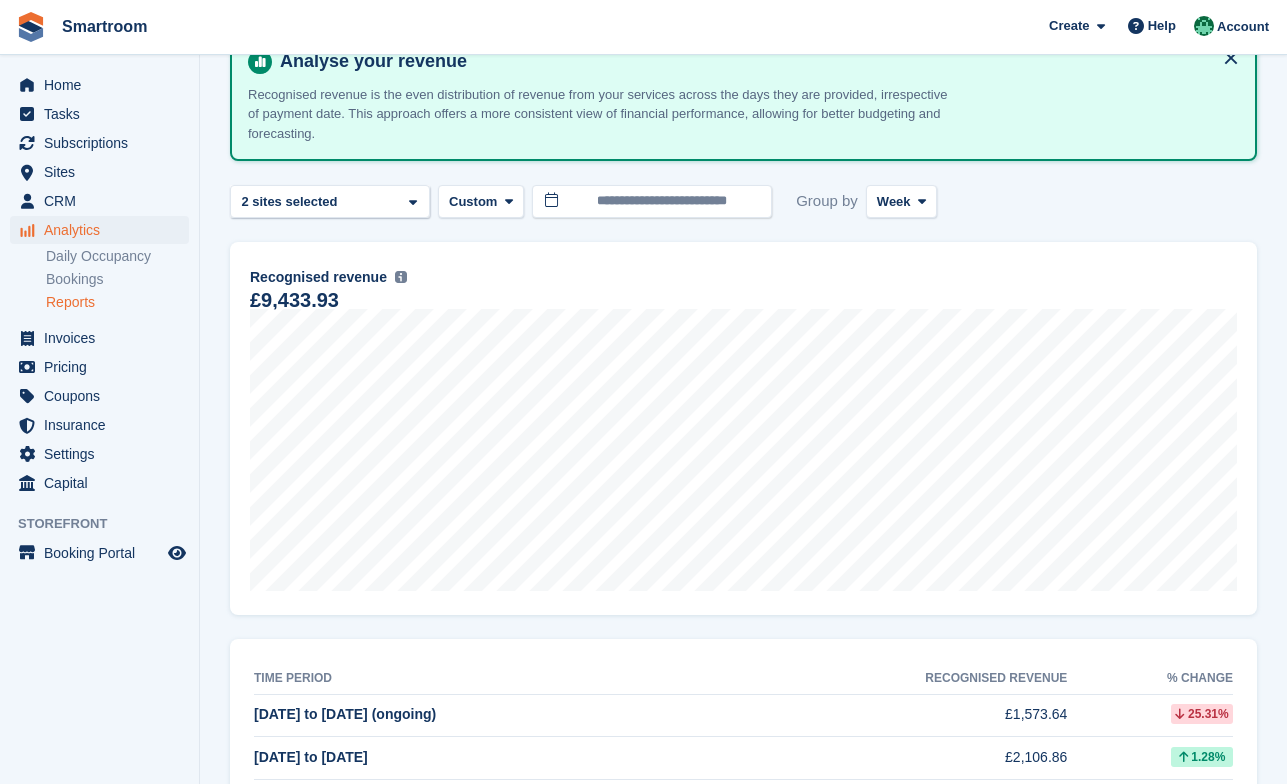 scroll, scrollTop: 0, scrollLeft: 0, axis: both 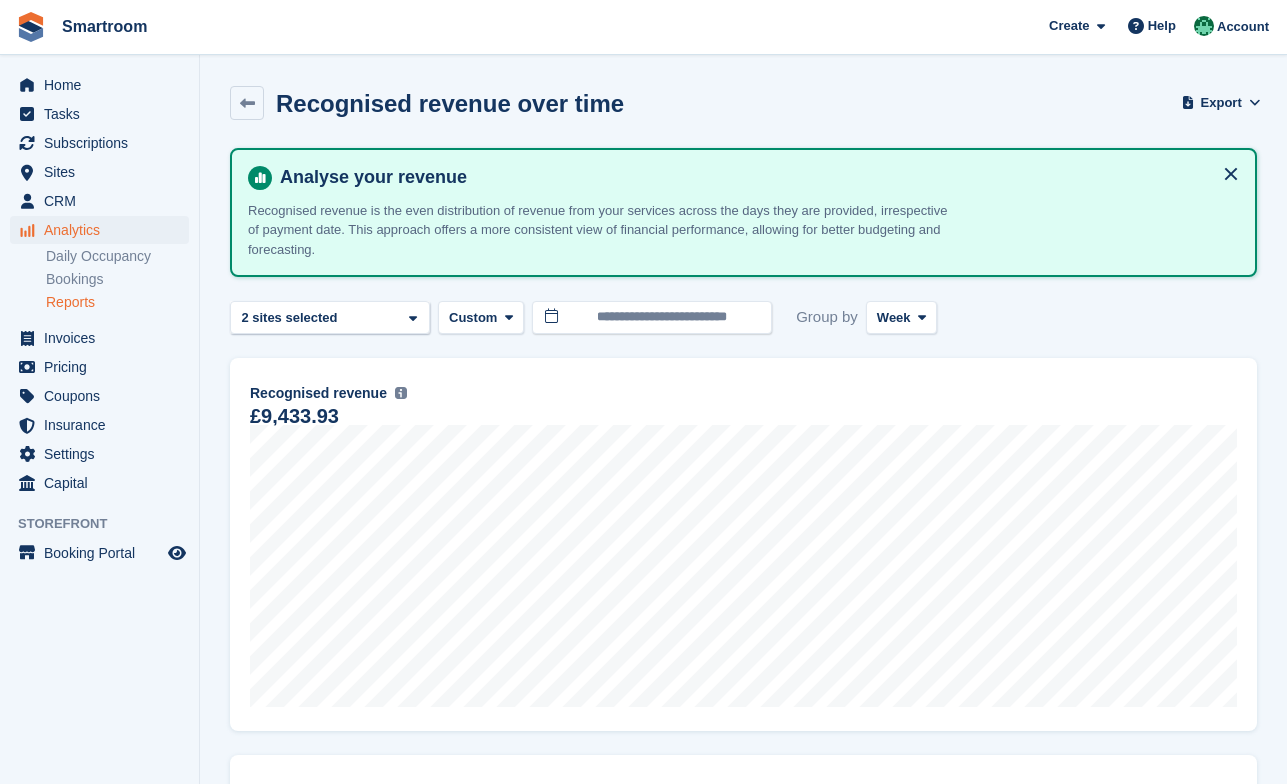 click on "Reports" at bounding box center (117, 302) 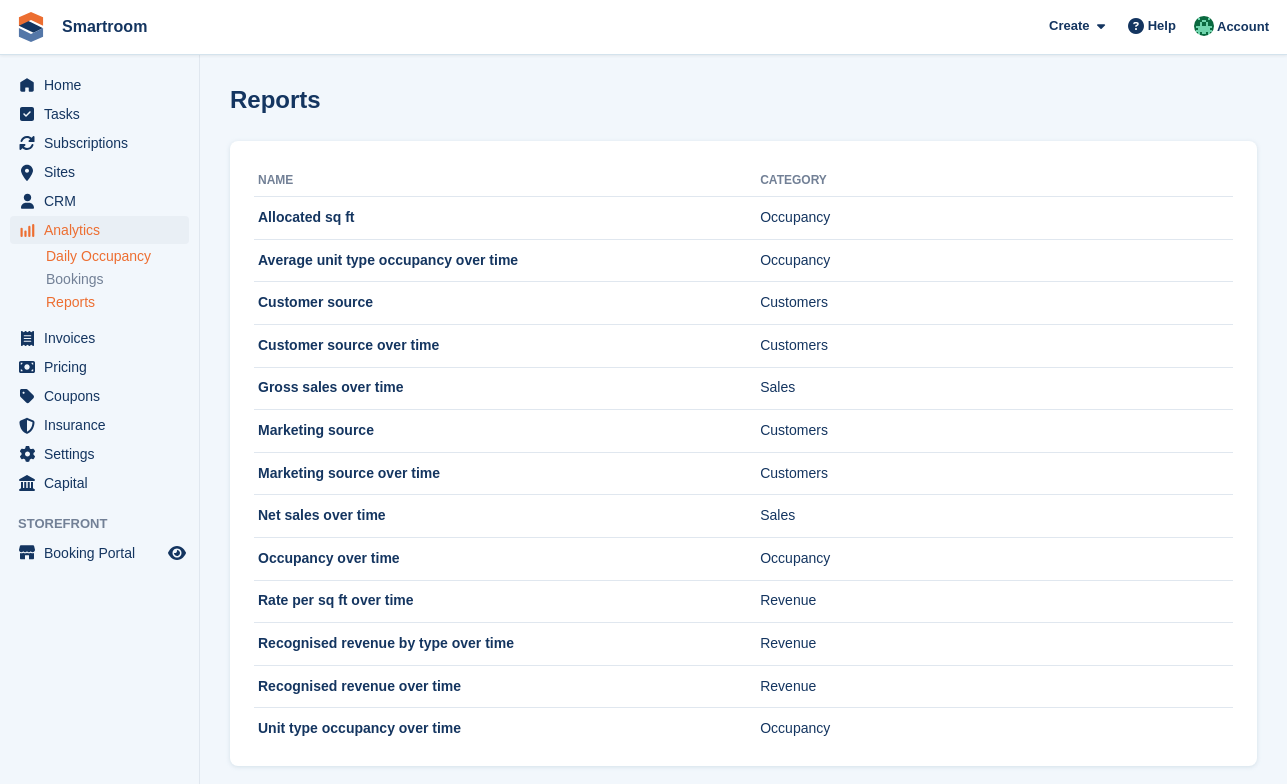 click on "Daily Occupancy" at bounding box center [117, 256] 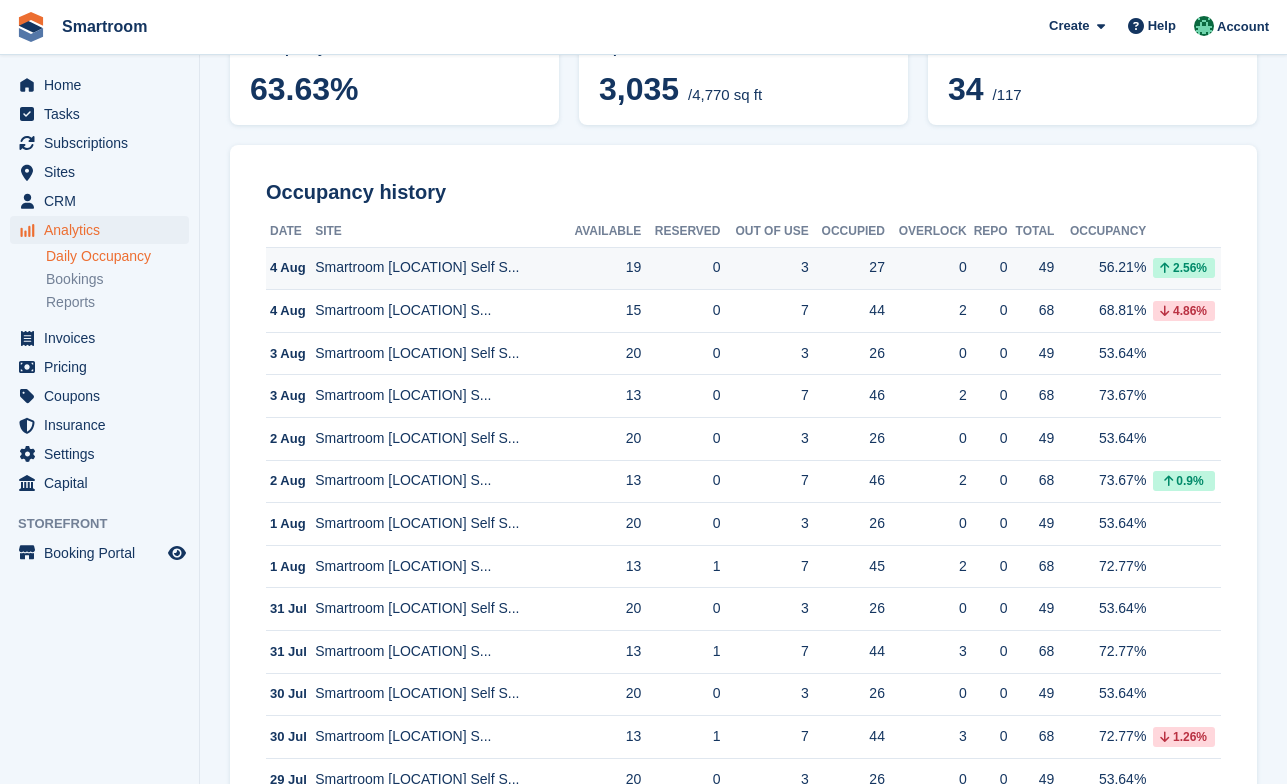 scroll, scrollTop: 0, scrollLeft: 0, axis: both 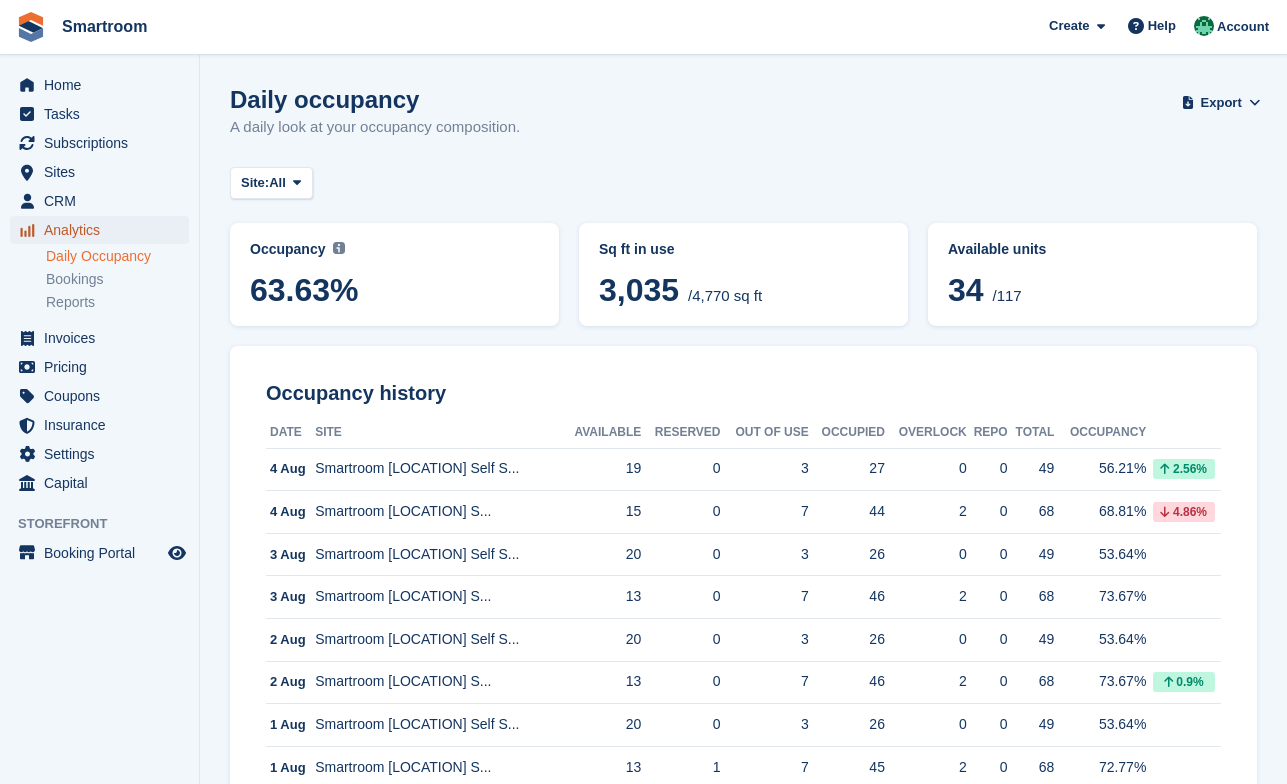 click on "Analytics" at bounding box center [104, 230] 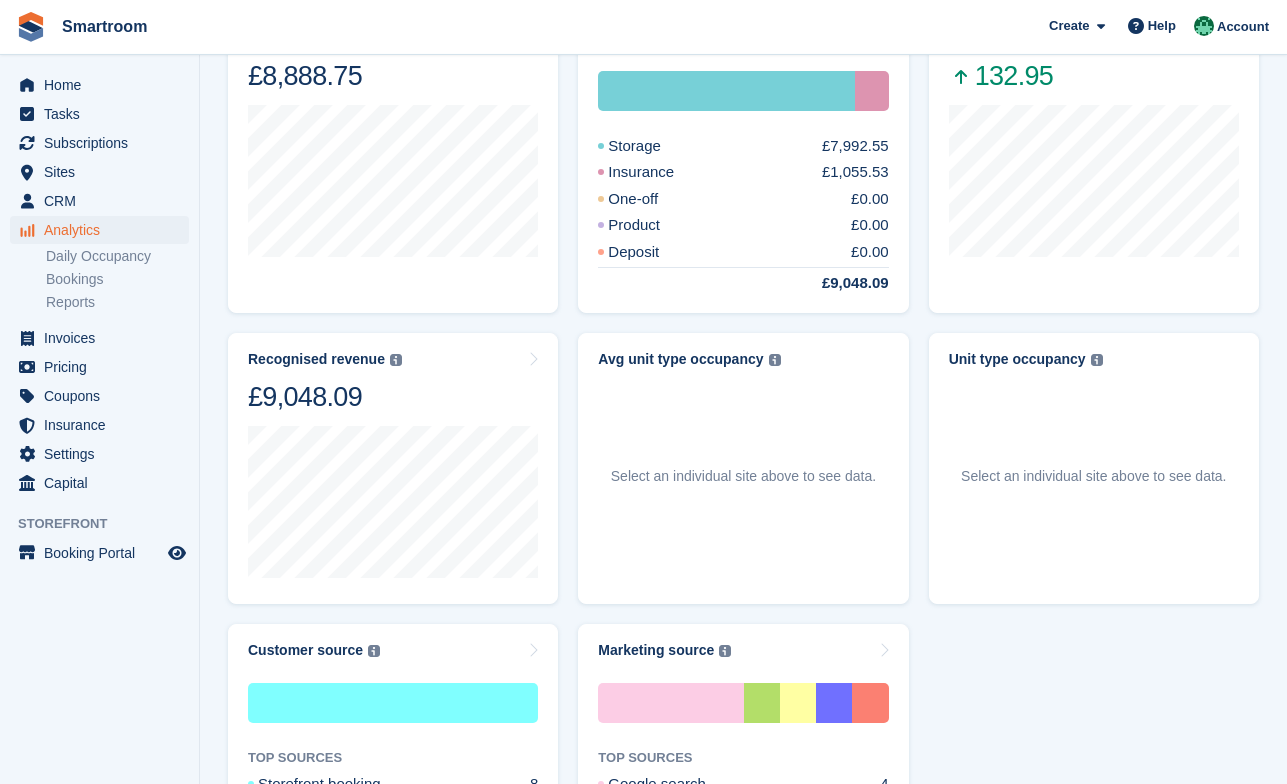 scroll, scrollTop: 430, scrollLeft: 0, axis: vertical 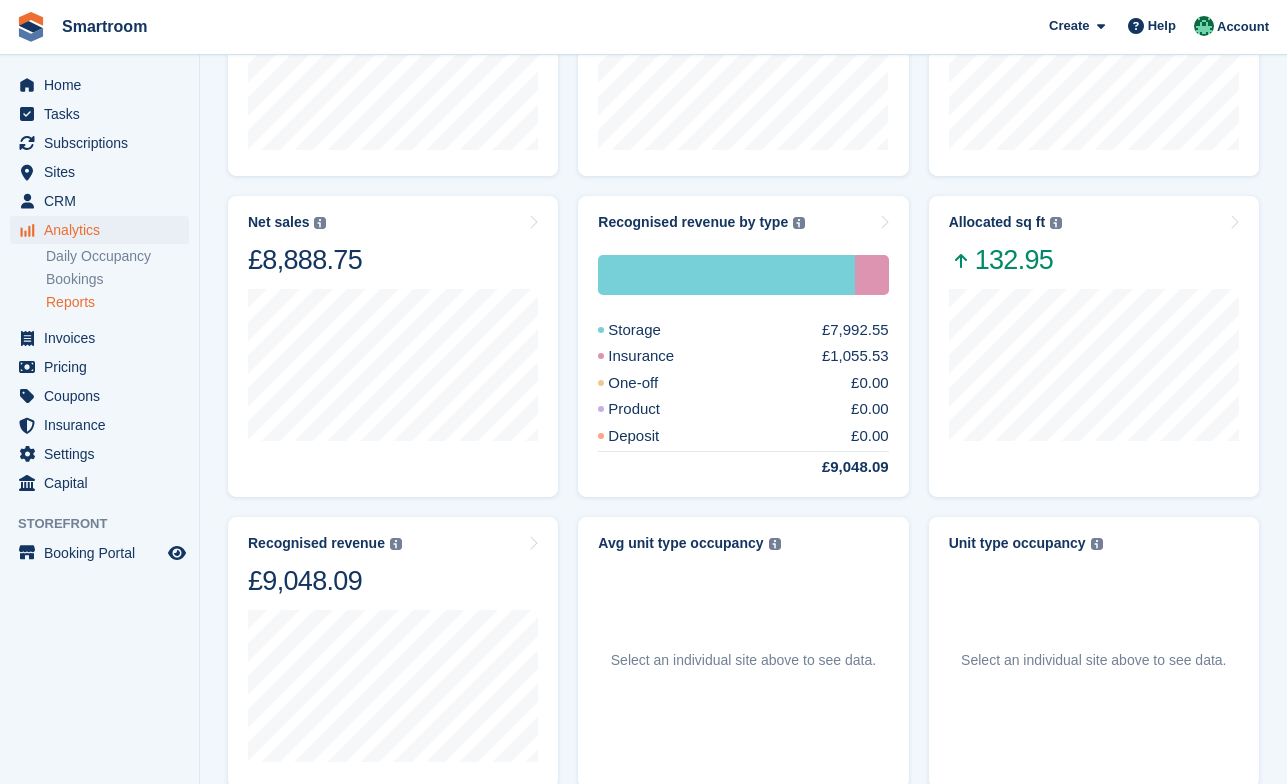 click on "Reports" at bounding box center [117, 302] 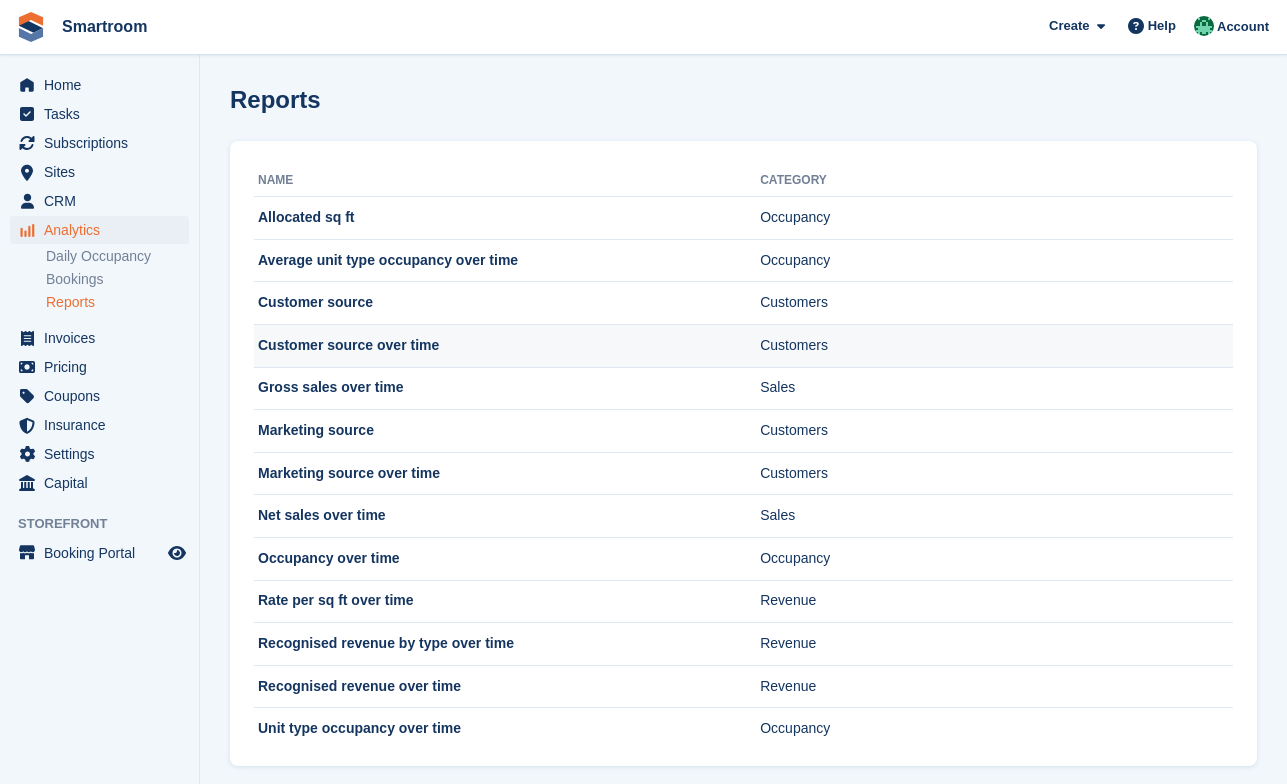 scroll, scrollTop: 24, scrollLeft: 0, axis: vertical 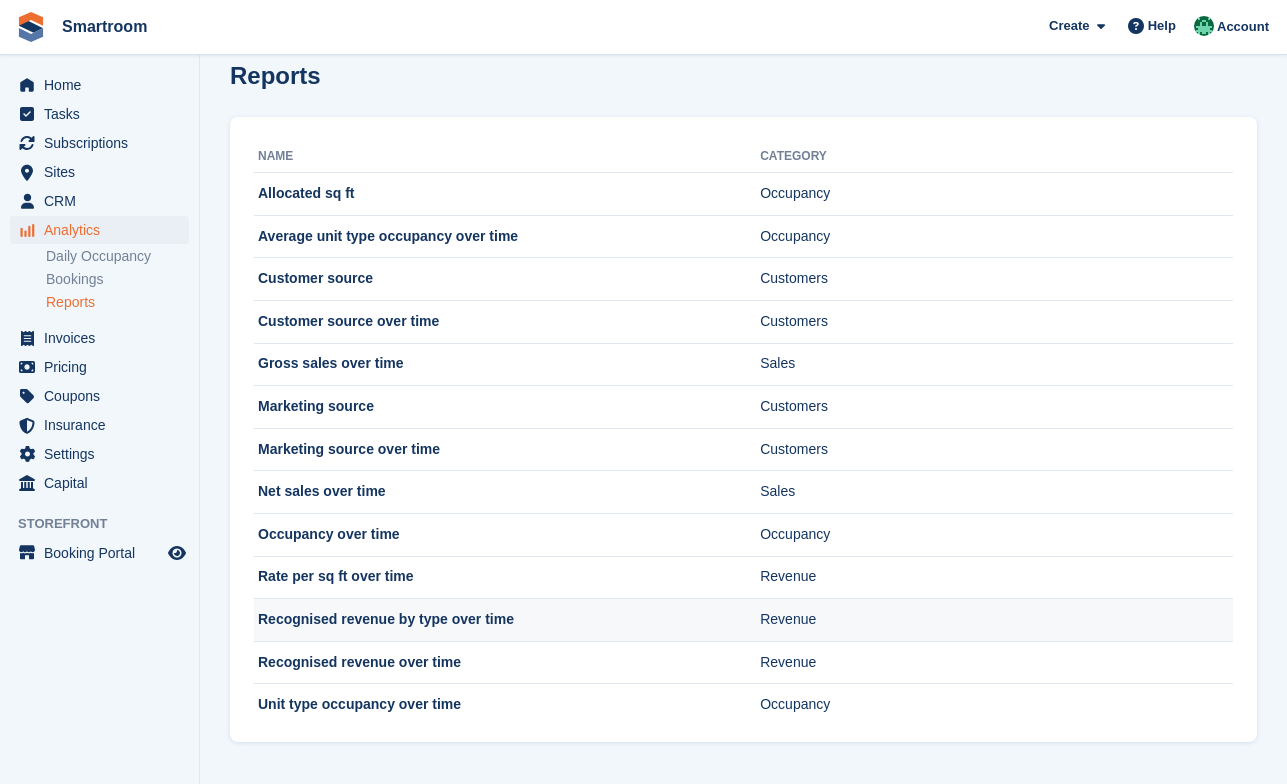 click on "Recognised revenue by type over time" at bounding box center [507, 620] 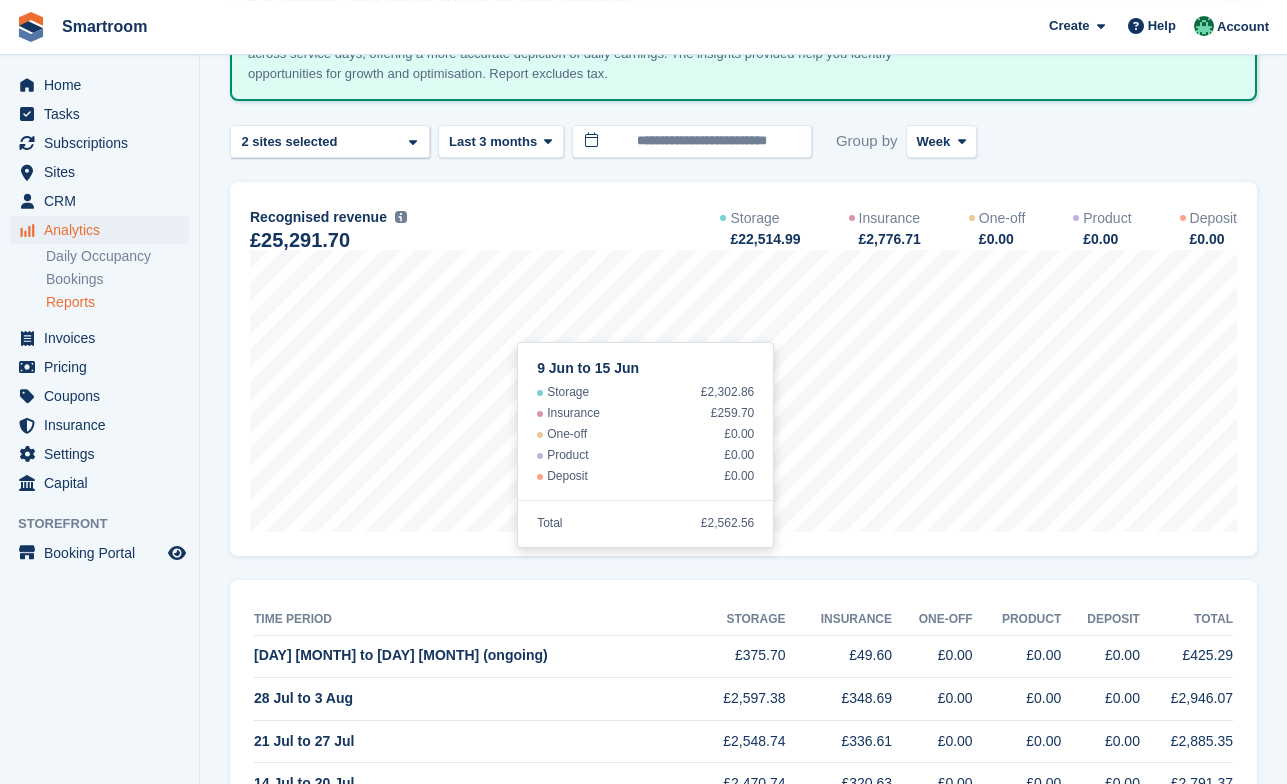 scroll, scrollTop: 167, scrollLeft: 0, axis: vertical 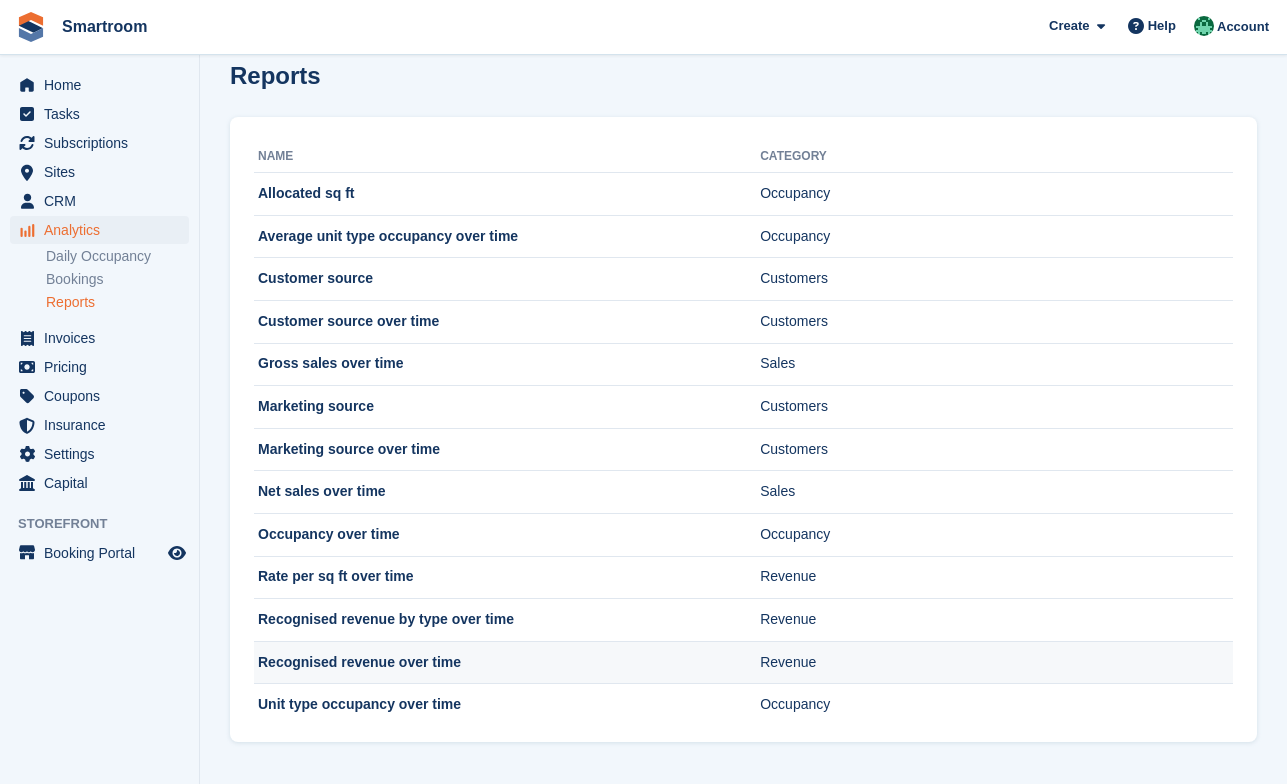click on "Recognised revenue over time" at bounding box center (507, 662) 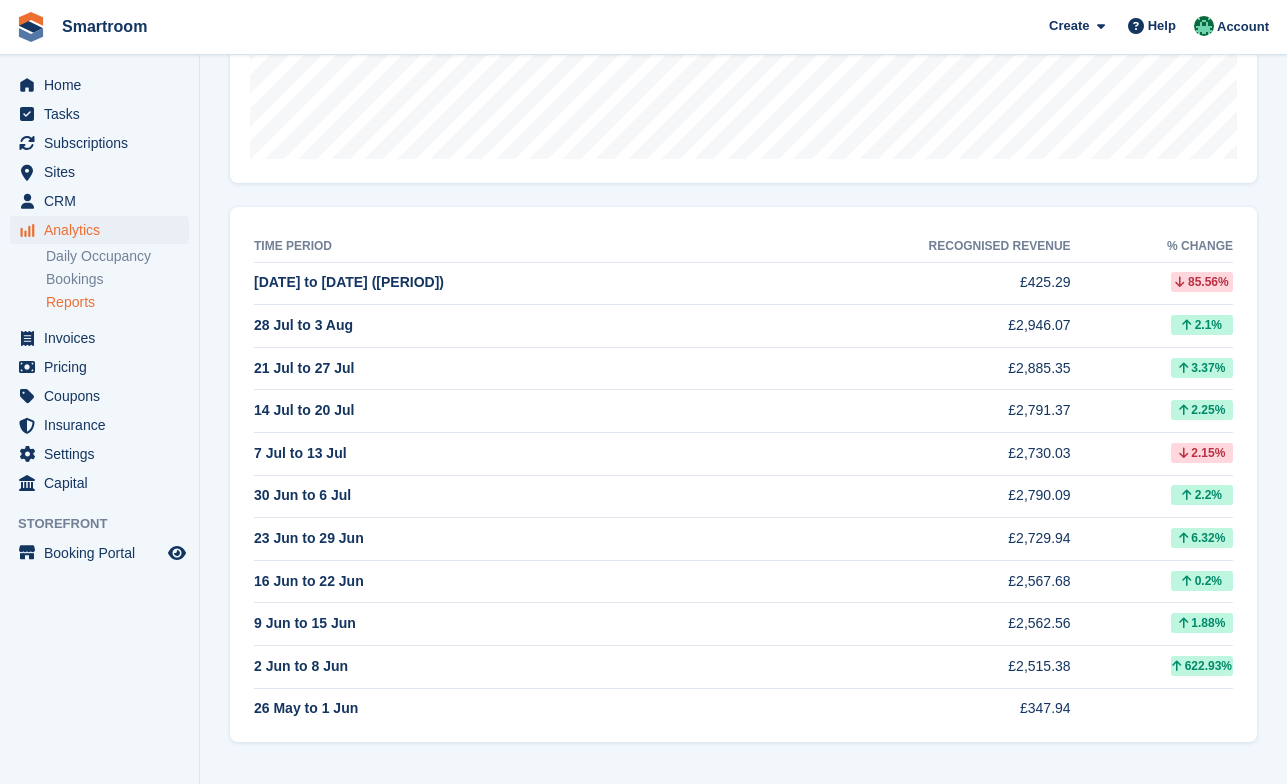 scroll, scrollTop: 0, scrollLeft: 0, axis: both 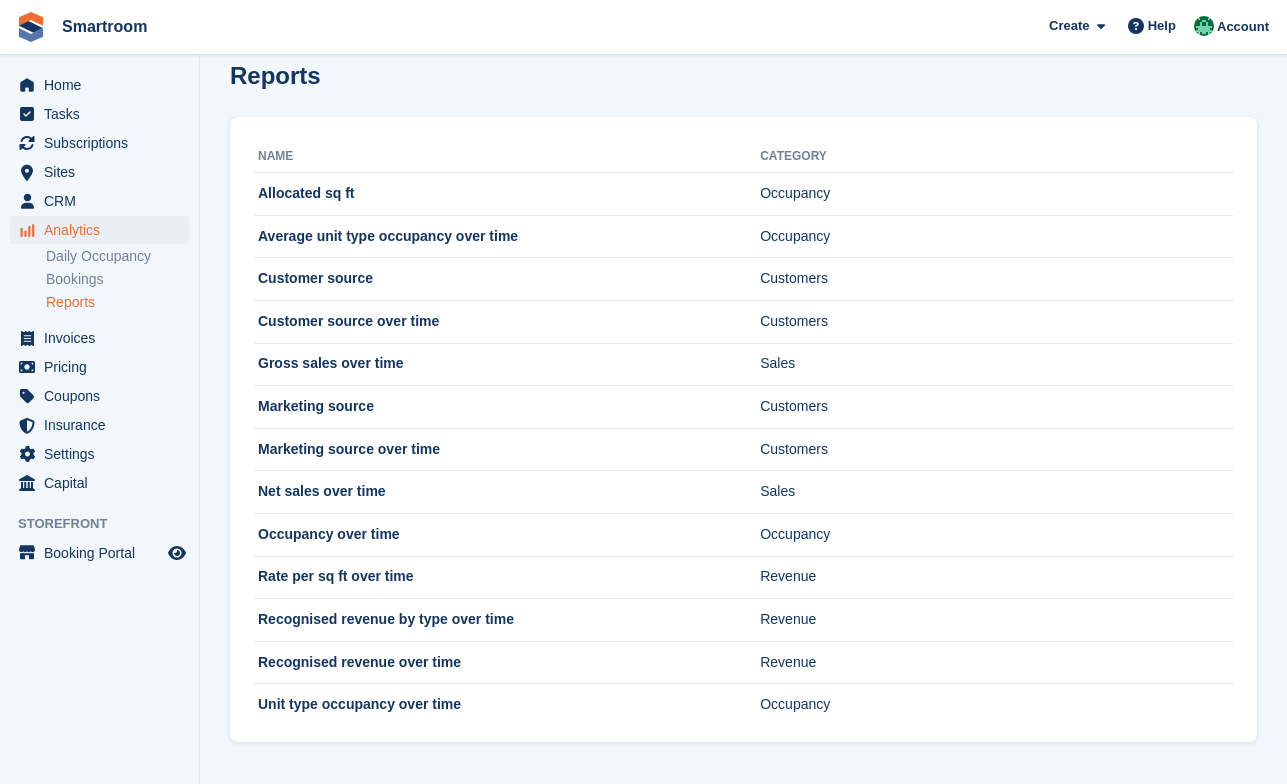 click on "Name" at bounding box center (507, 157) 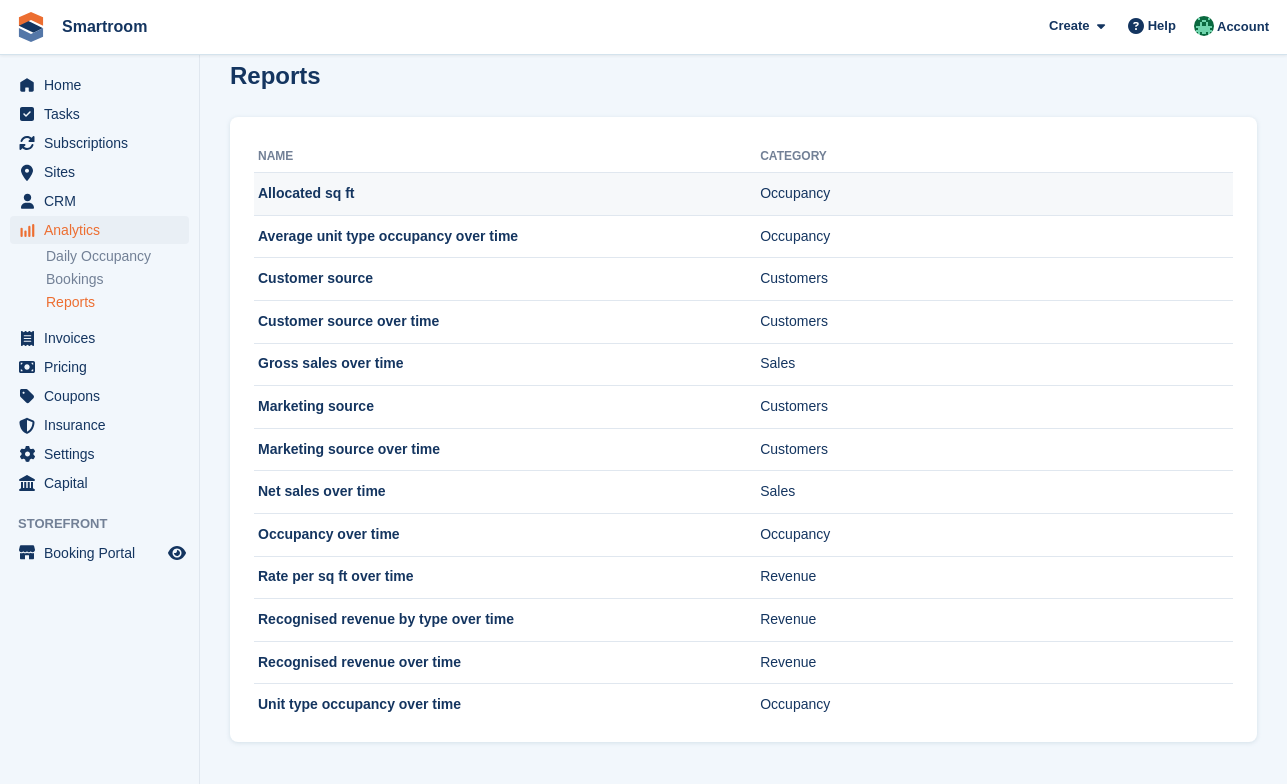 click on "Allocated sq ft" at bounding box center [507, 194] 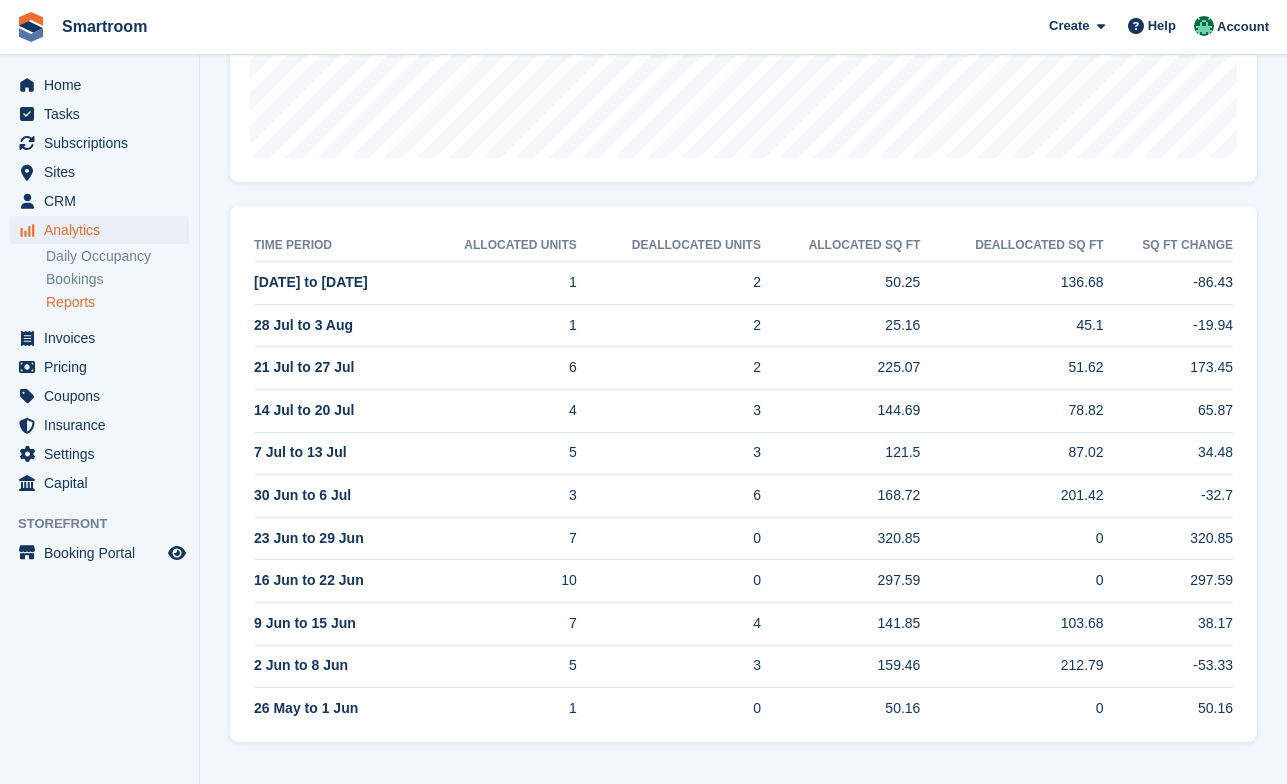 scroll, scrollTop: 577, scrollLeft: 0, axis: vertical 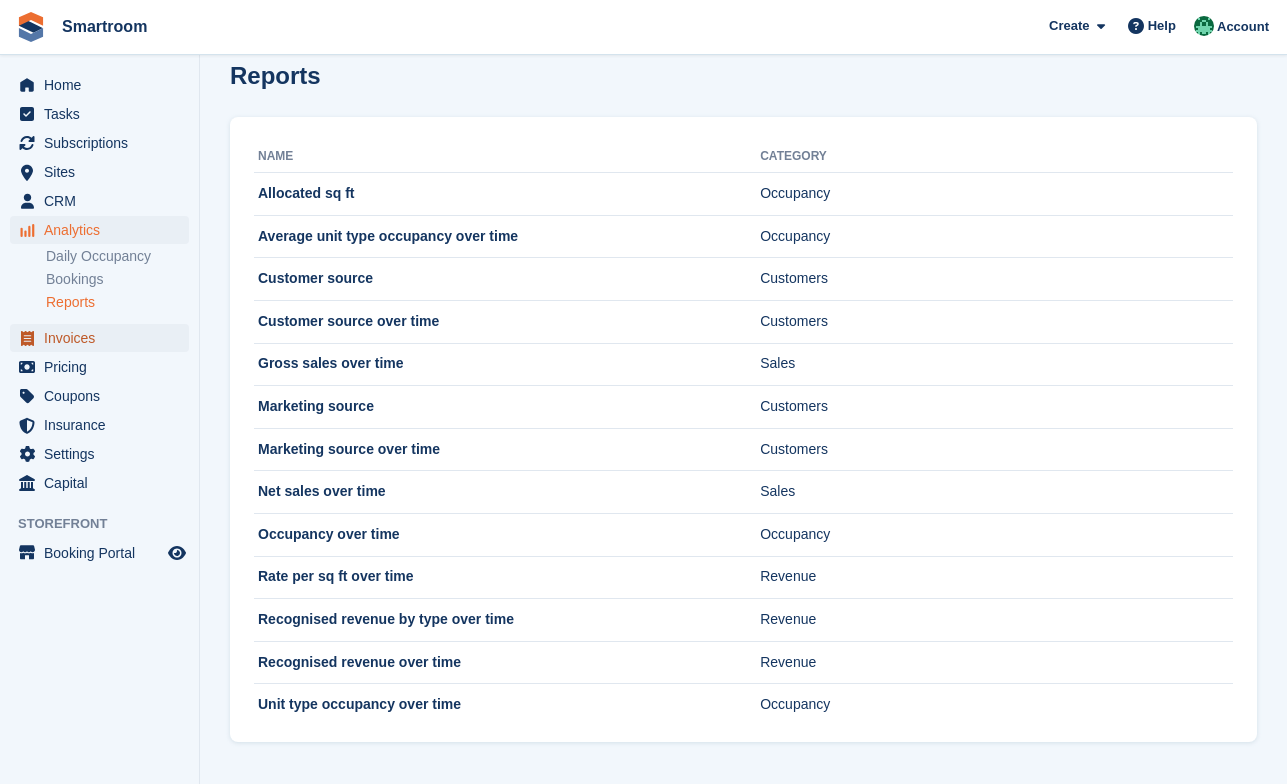 click on "Invoices" at bounding box center [104, 338] 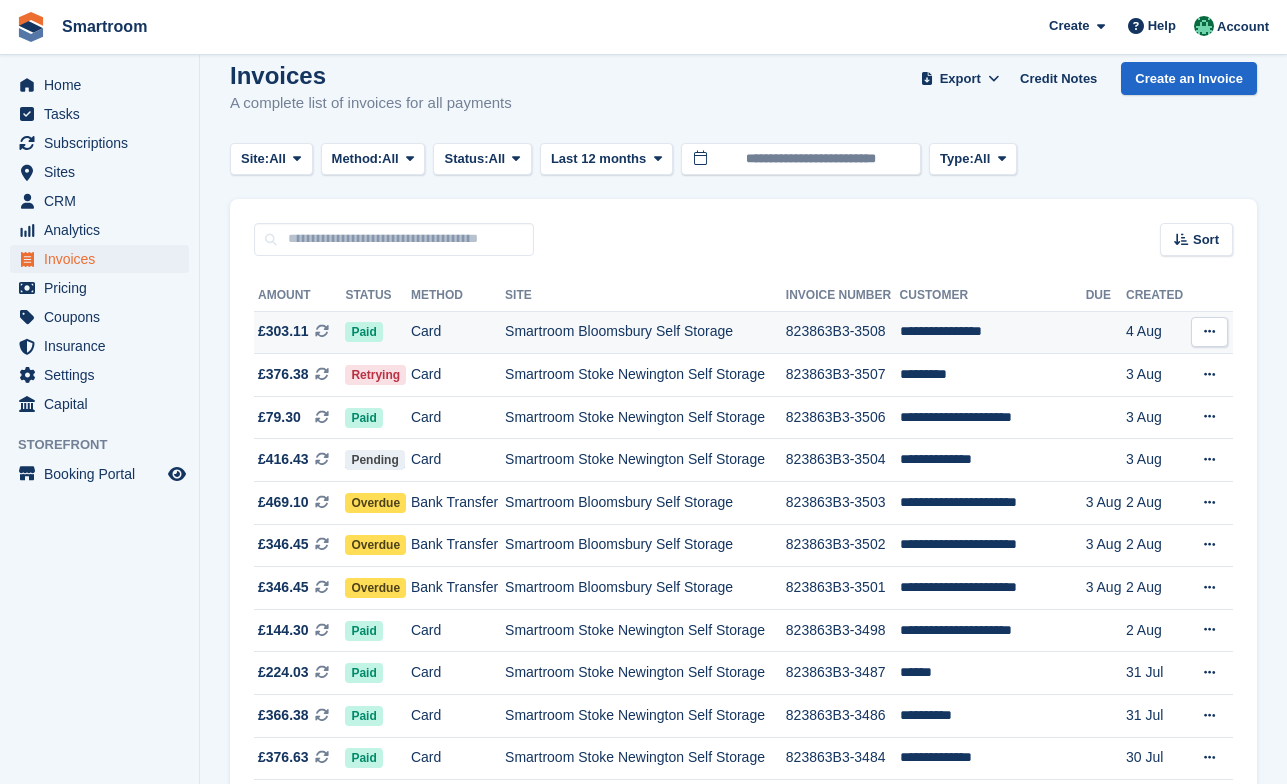 scroll, scrollTop: 0, scrollLeft: 0, axis: both 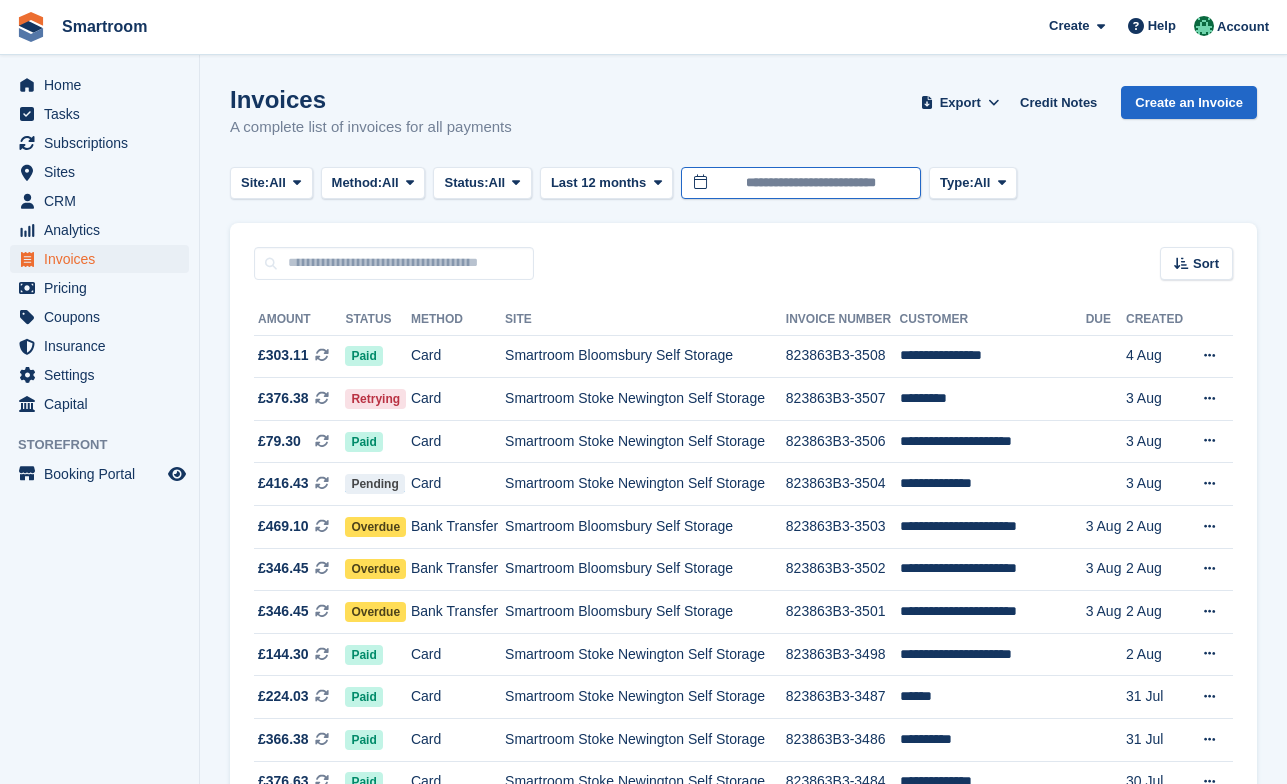 click on "**********" at bounding box center (801, 183) 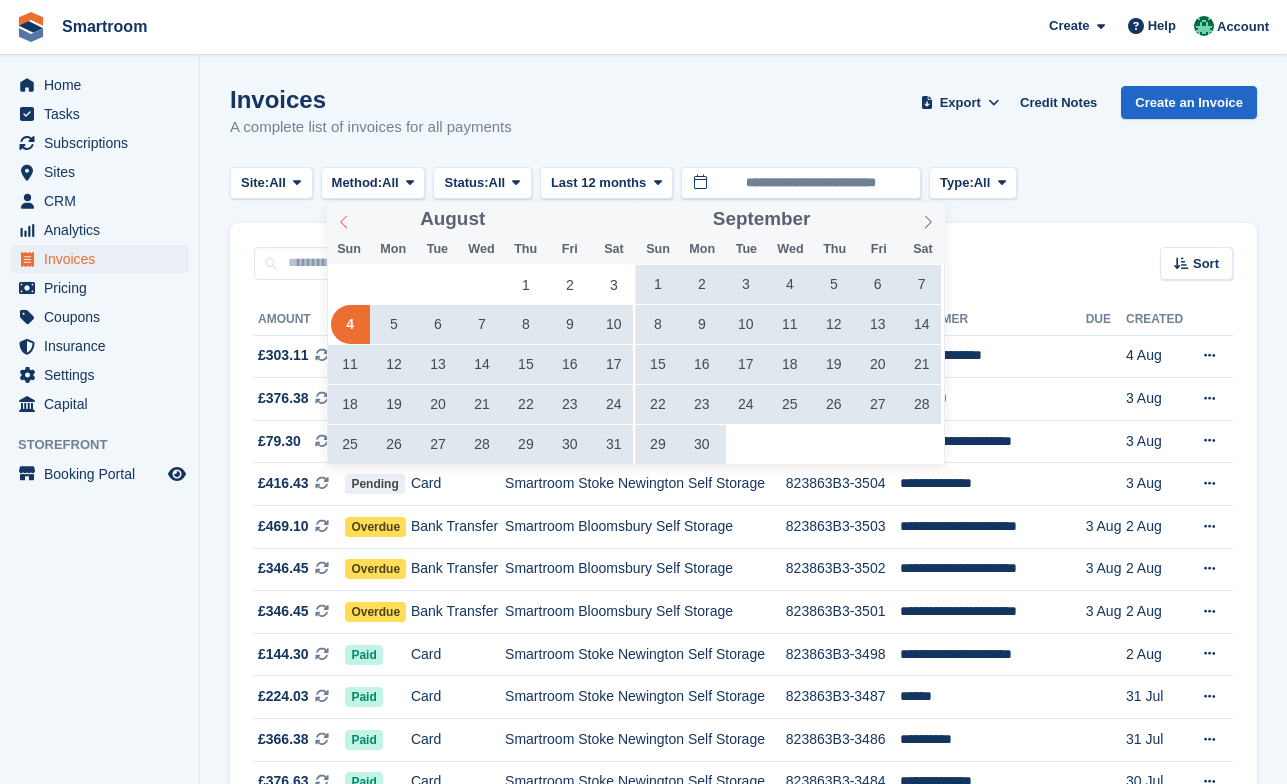 click at bounding box center [344, 219] 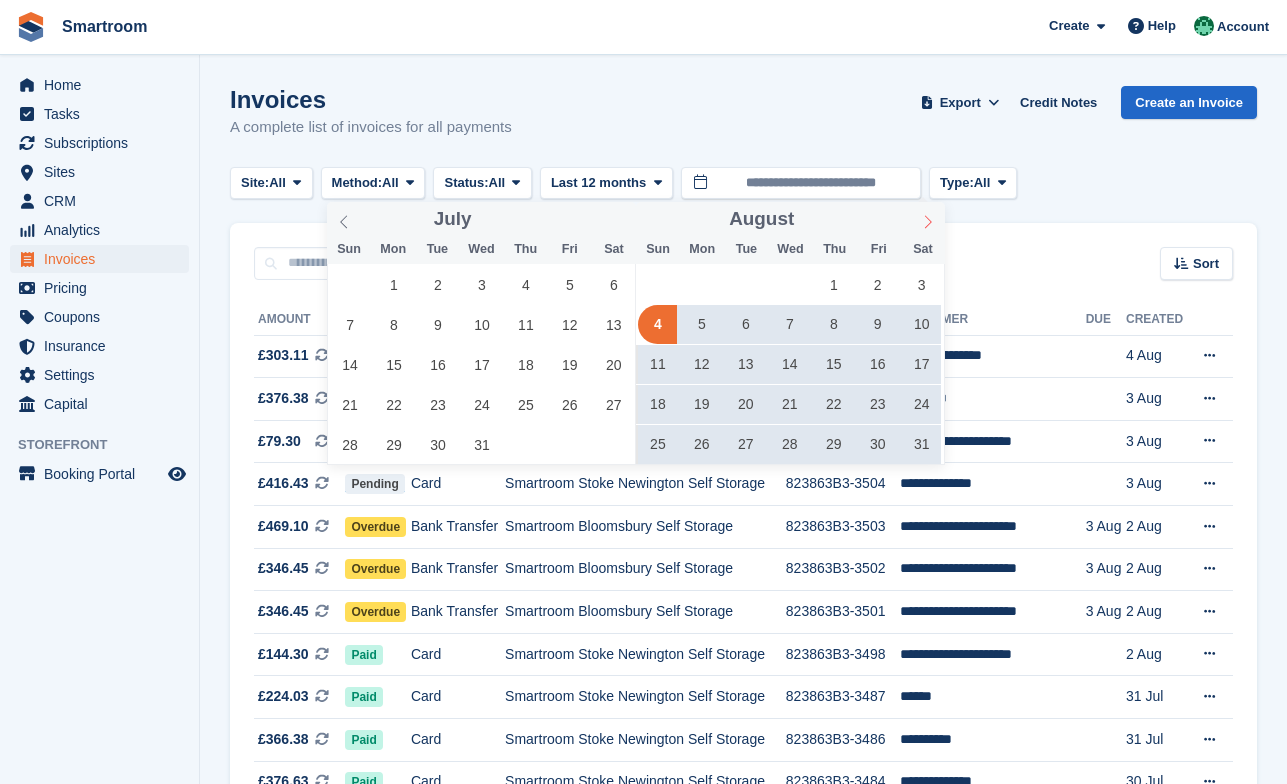 click 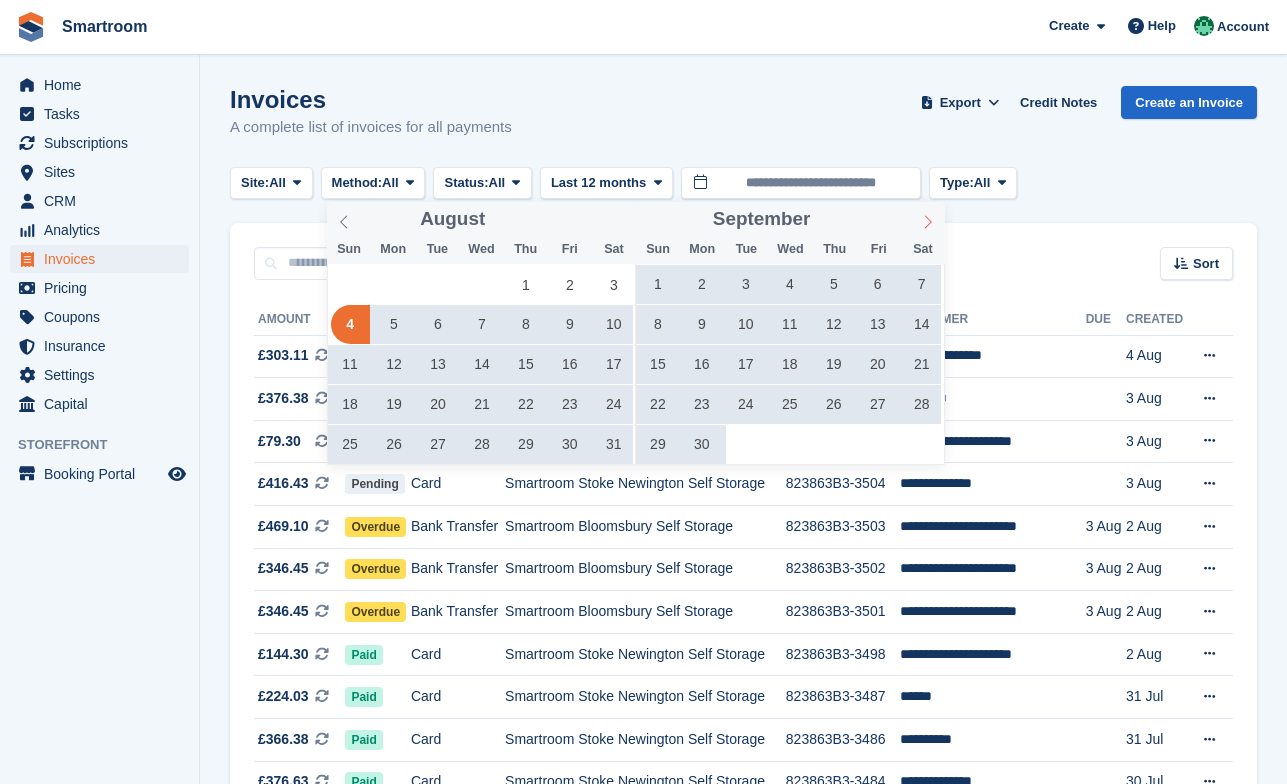 click 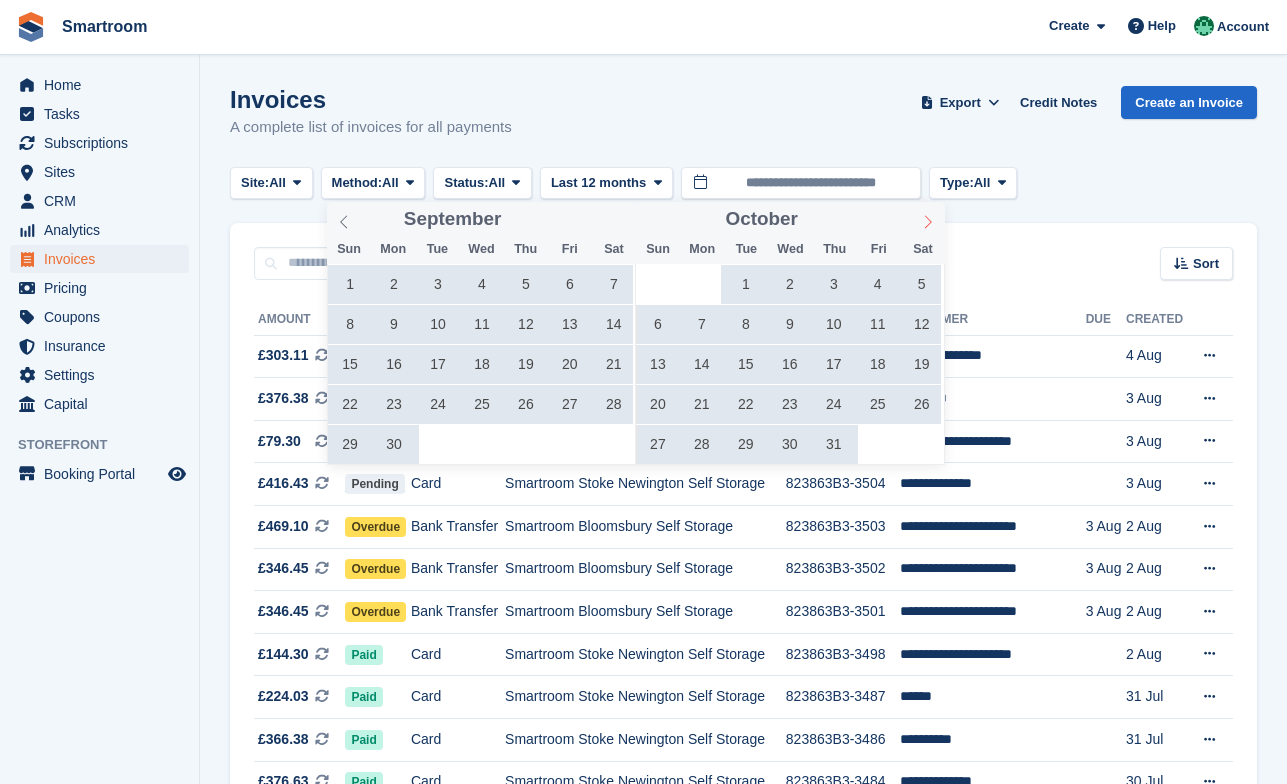 click 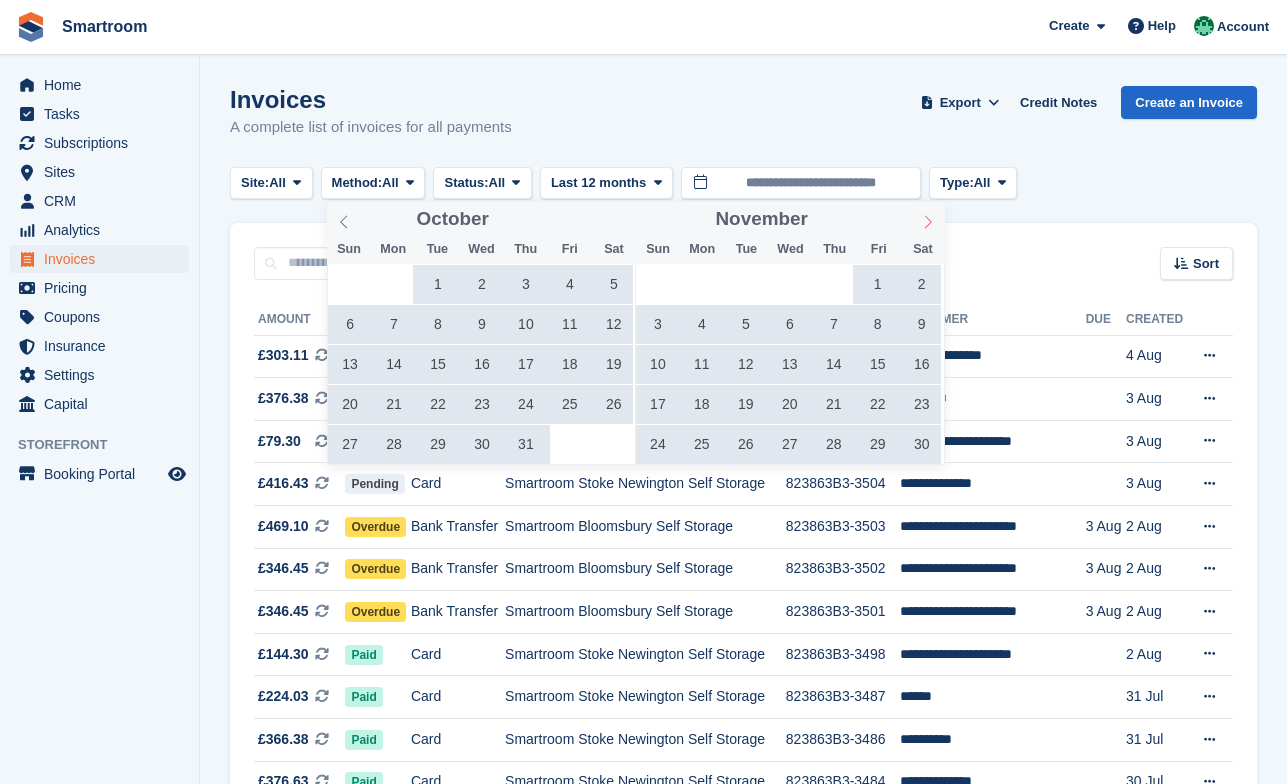 click 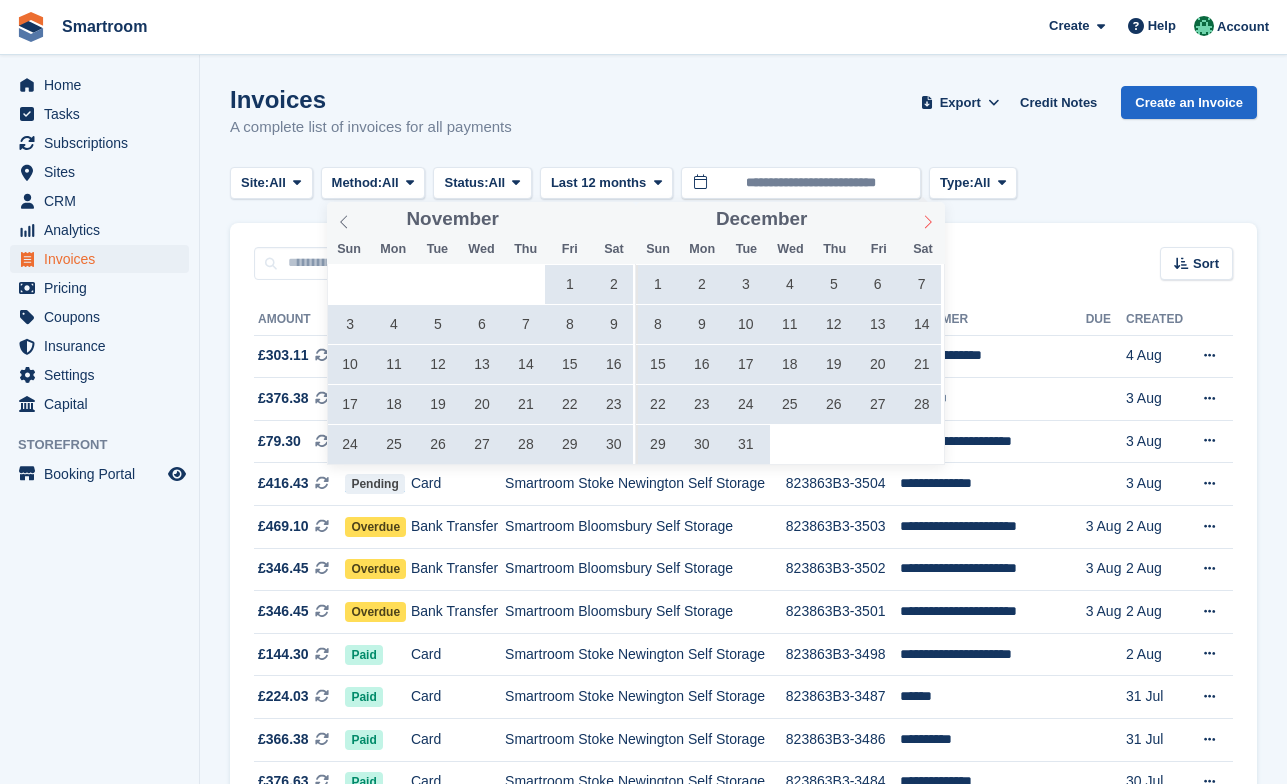click at bounding box center [928, 219] 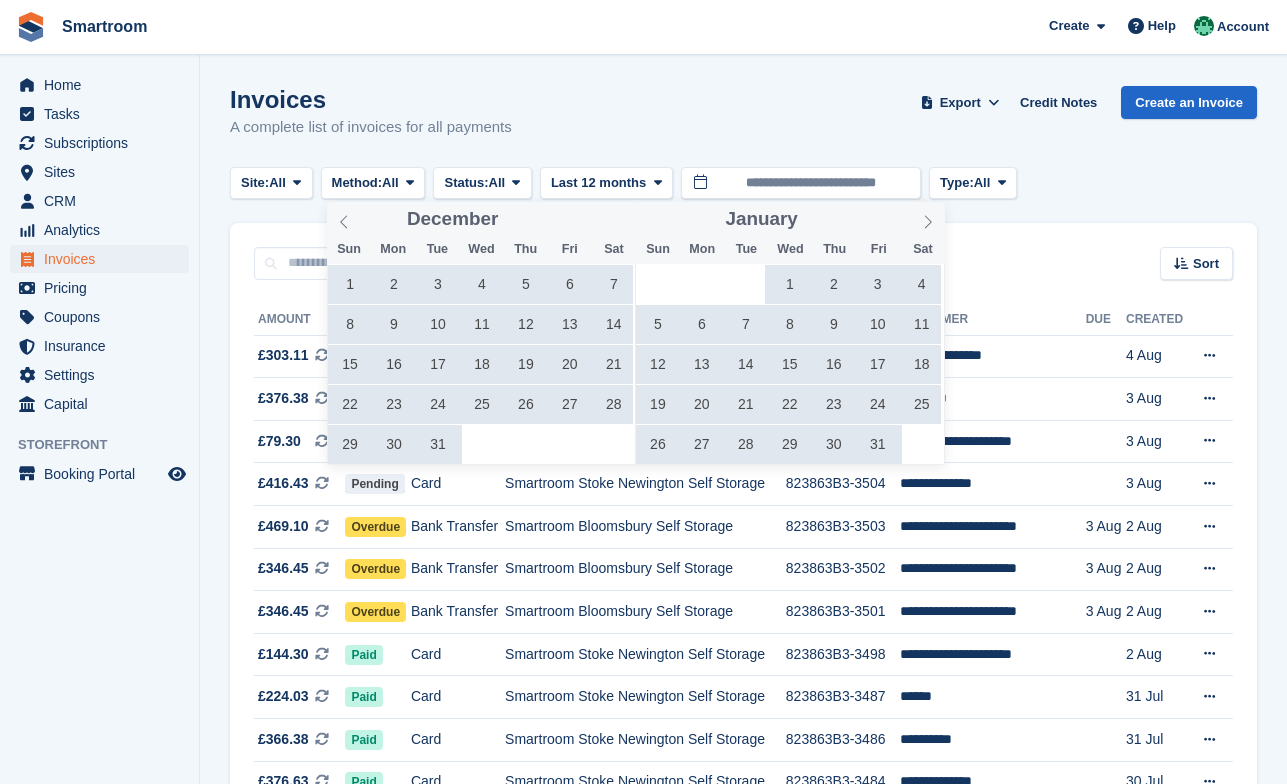 click on "1" at bounding box center (350, 284) 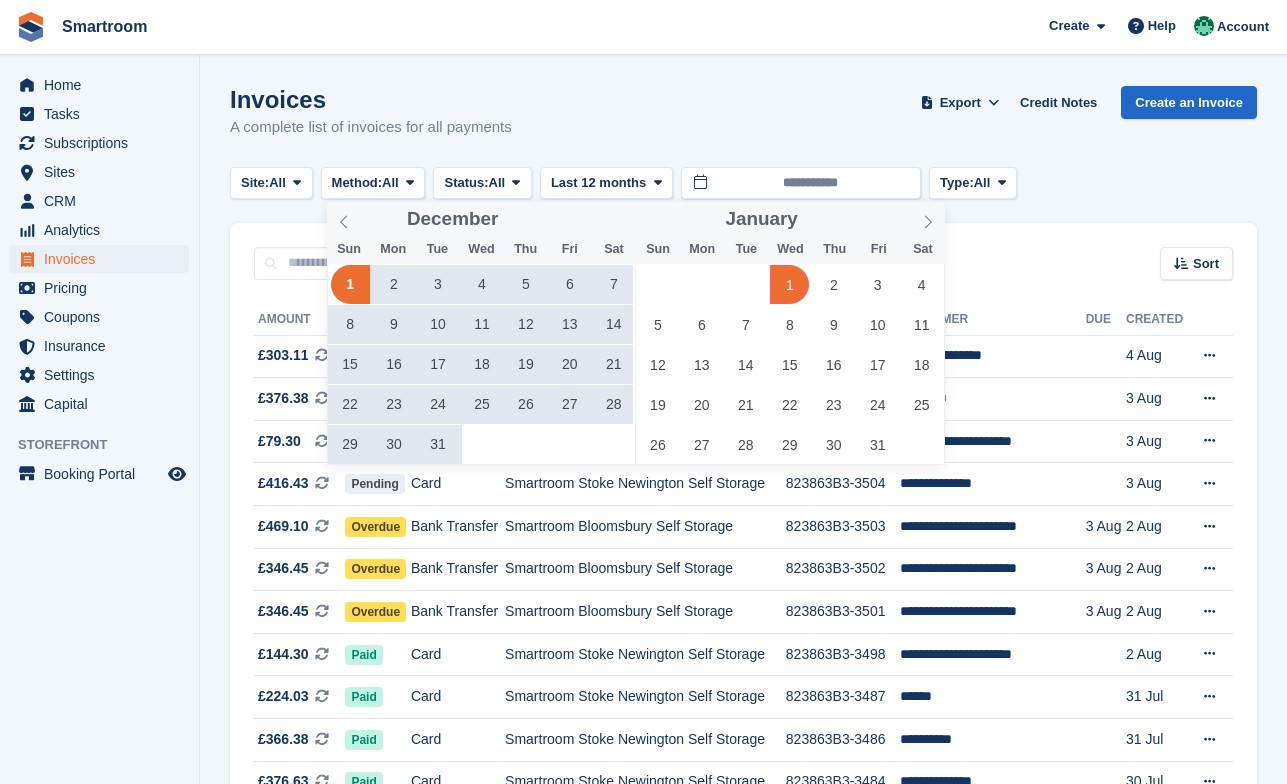 click on "1" at bounding box center (789, 284) 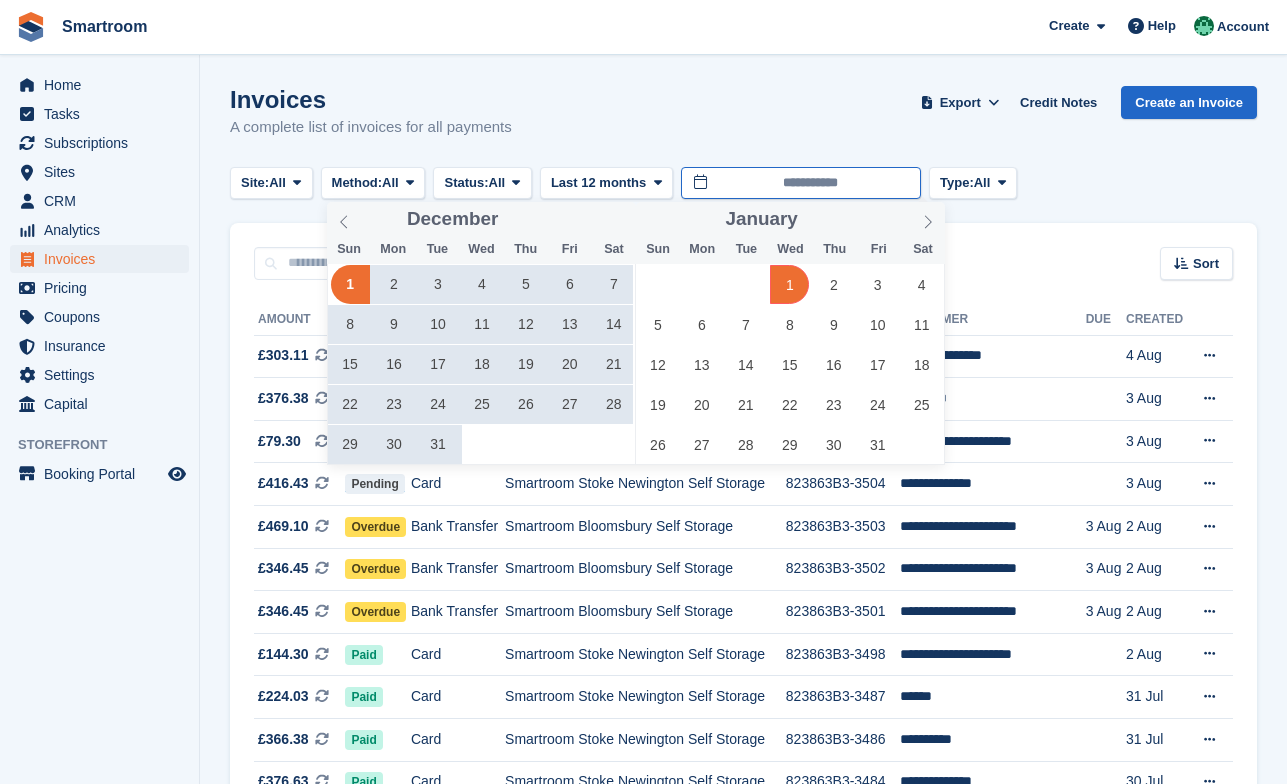 type on "**********" 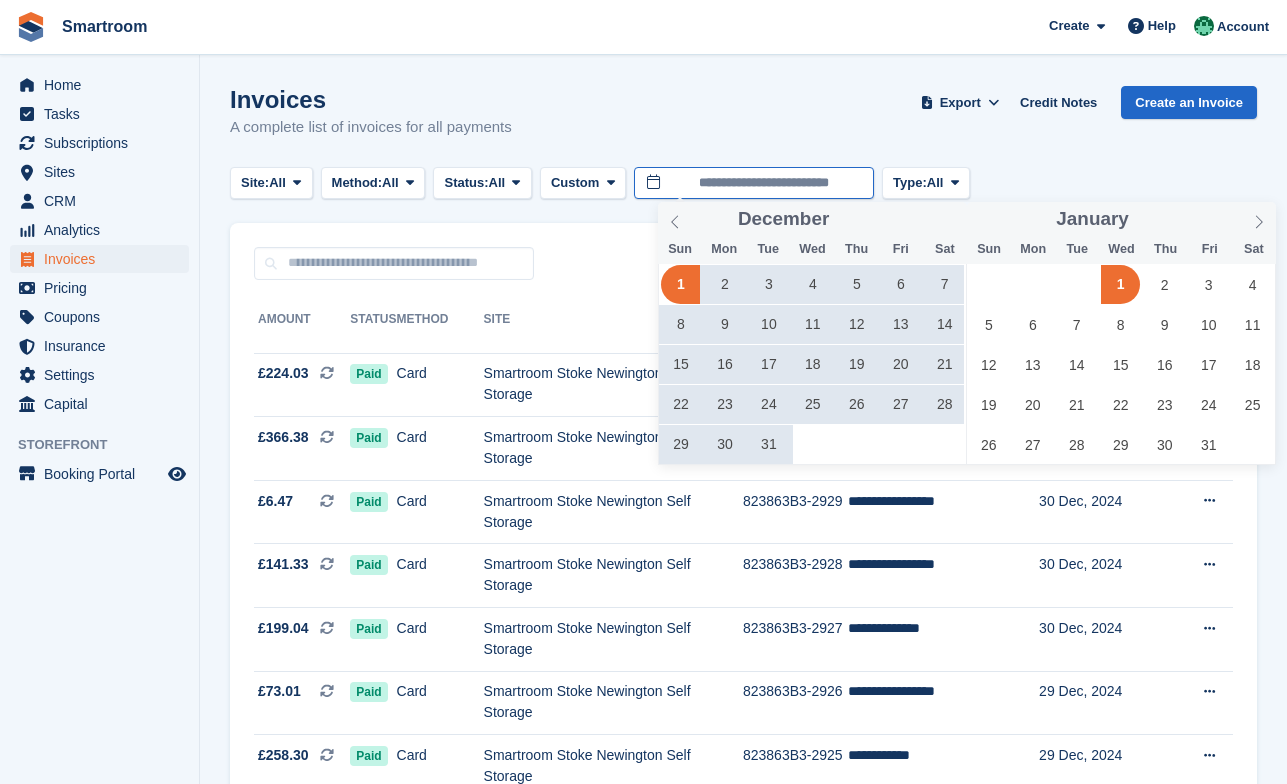 click on "**********" at bounding box center (754, 183) 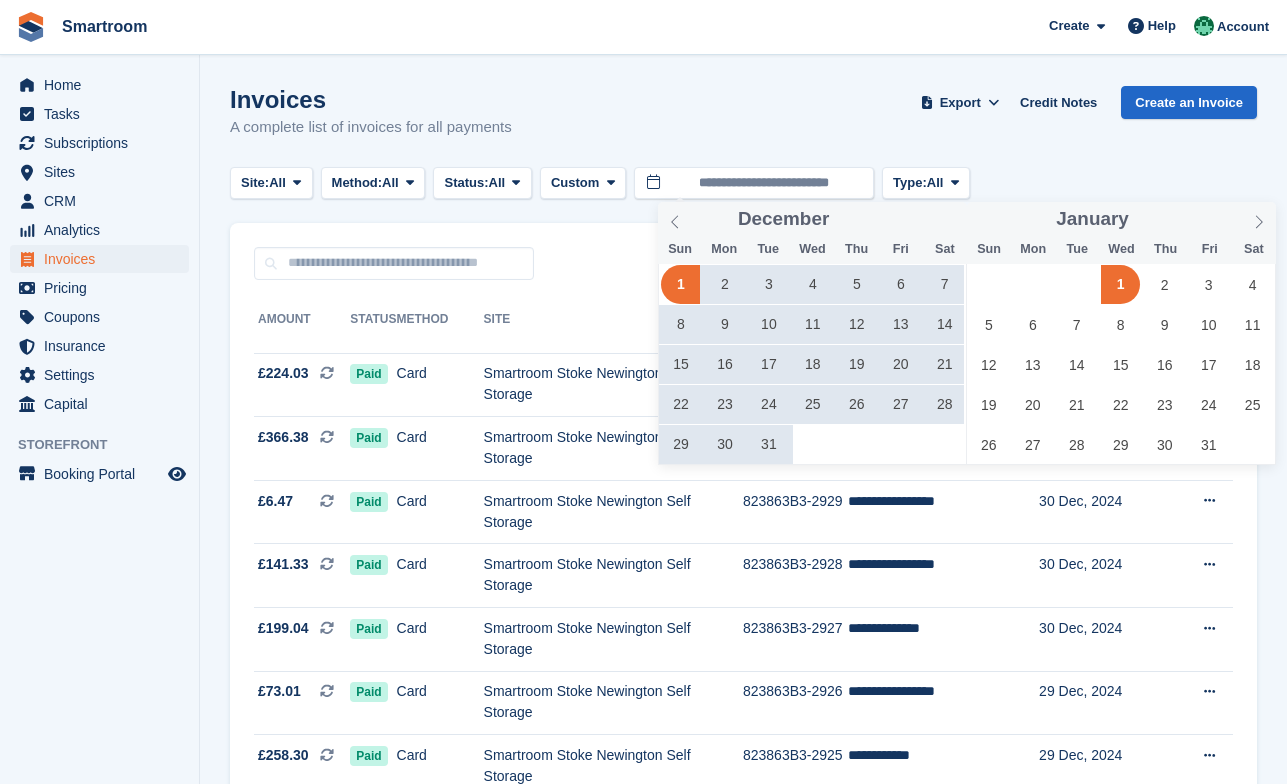 click on "1" at bounding box center [1120, 284] 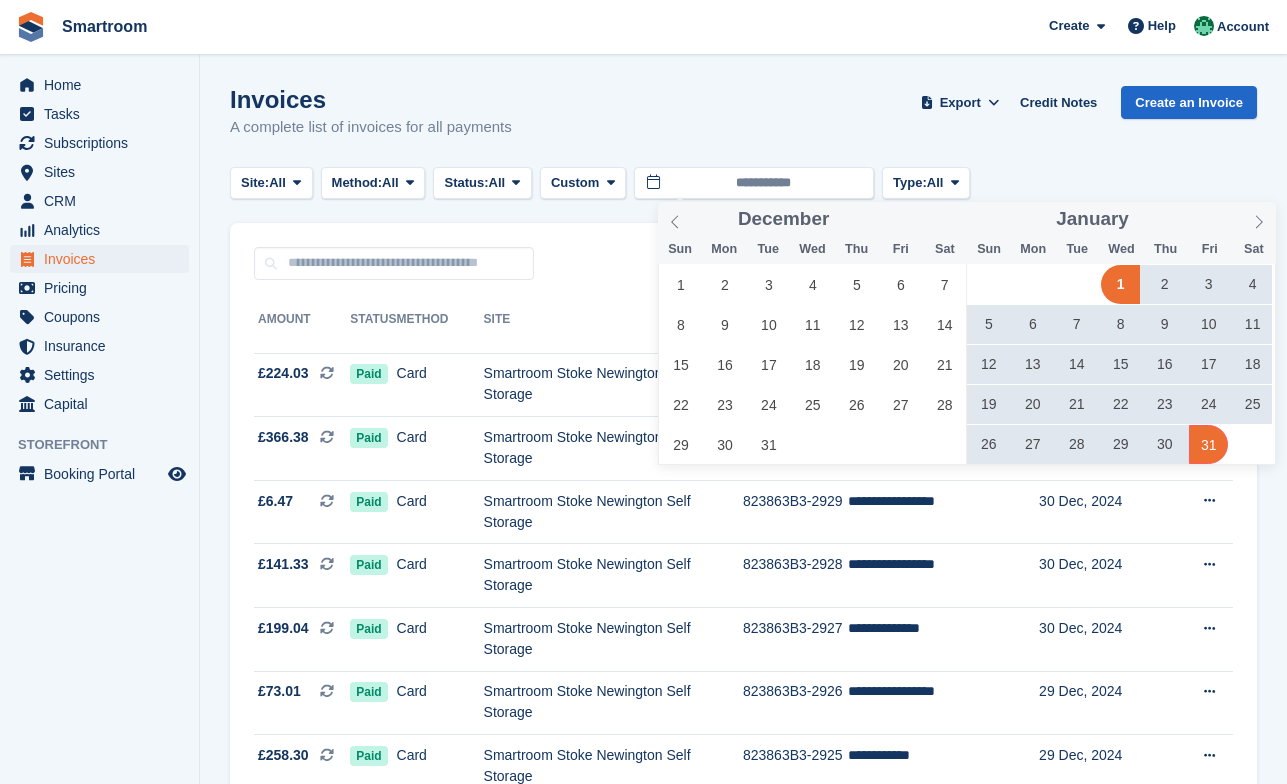 click on "31" at bounding box center [1208, 444] 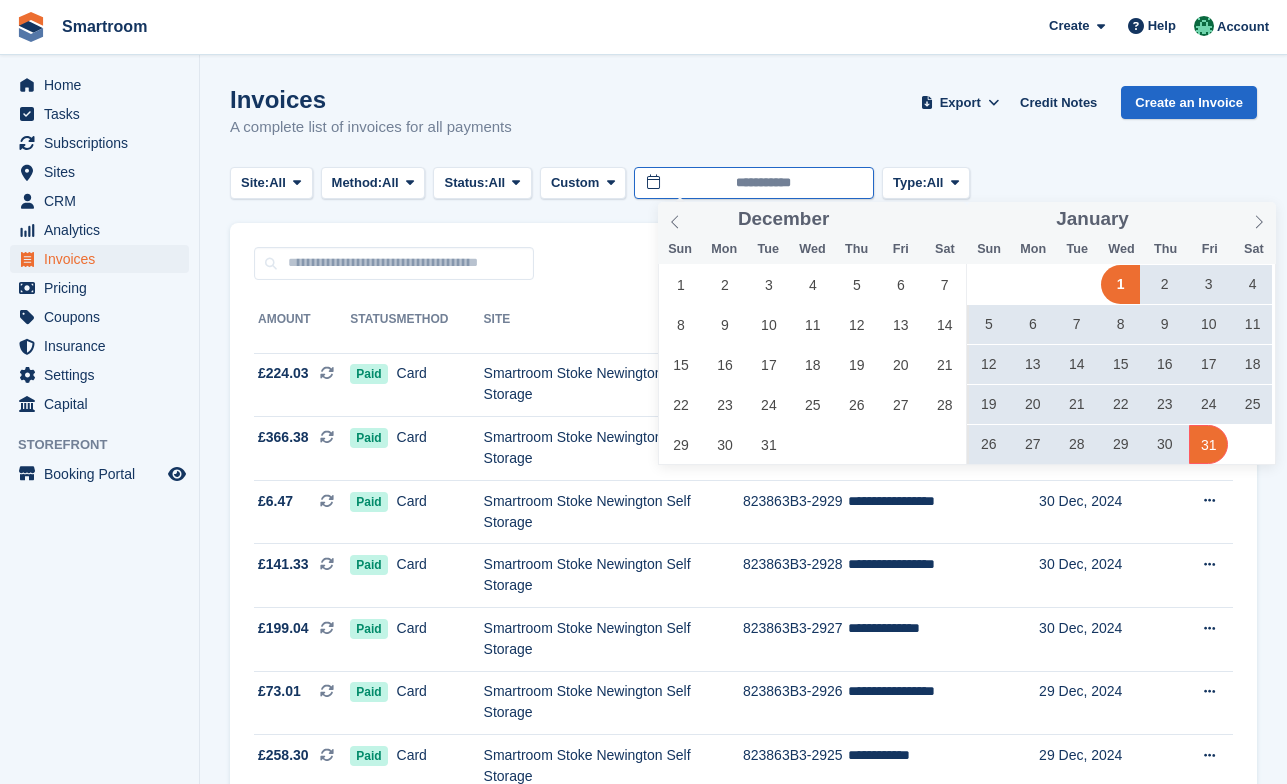 type on "**********" 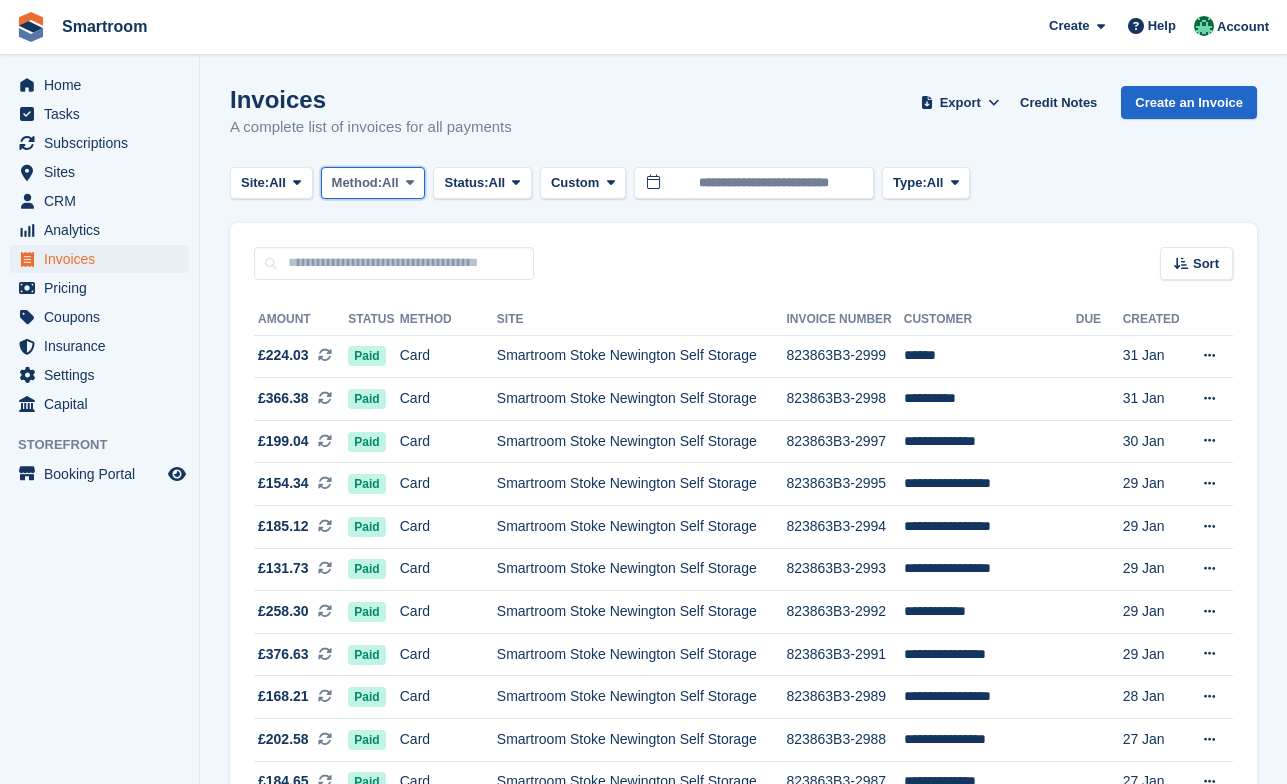 click on "All" at bounding box center [390, 183] 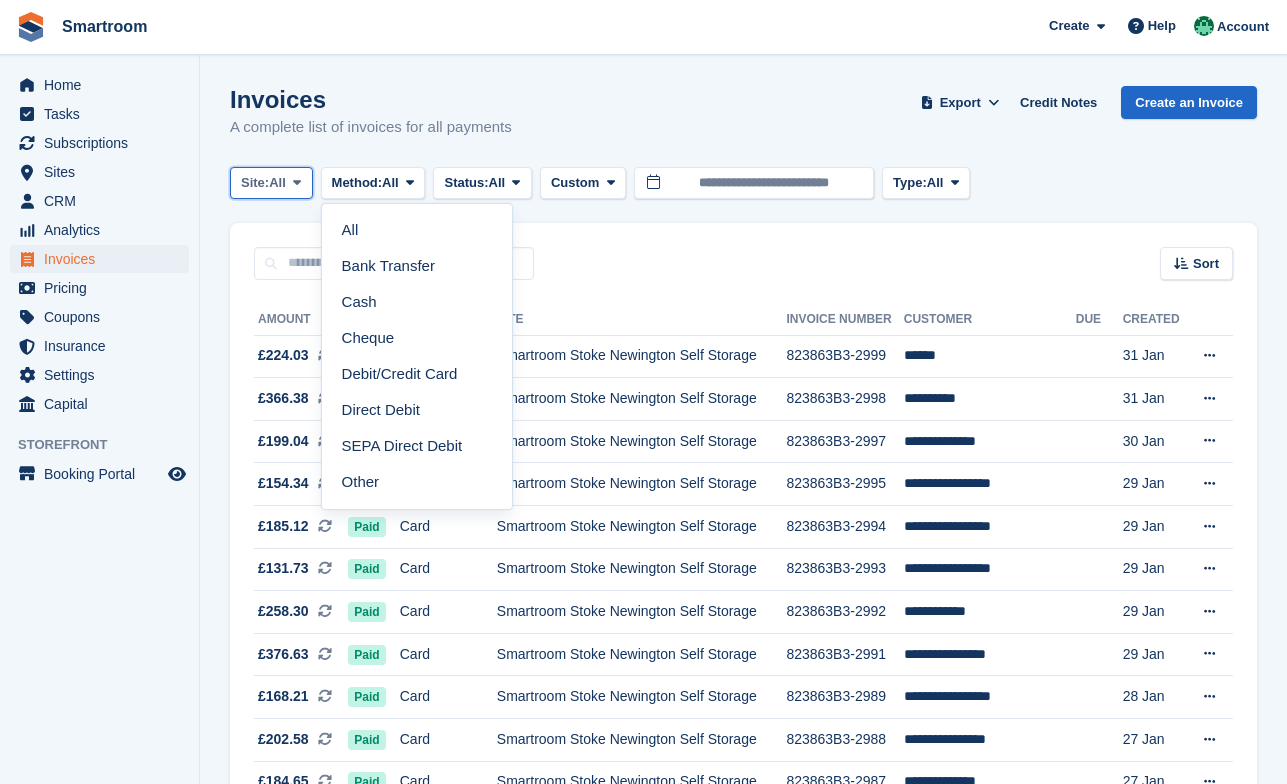 click on "Site:" at bounding box center (255, 183) 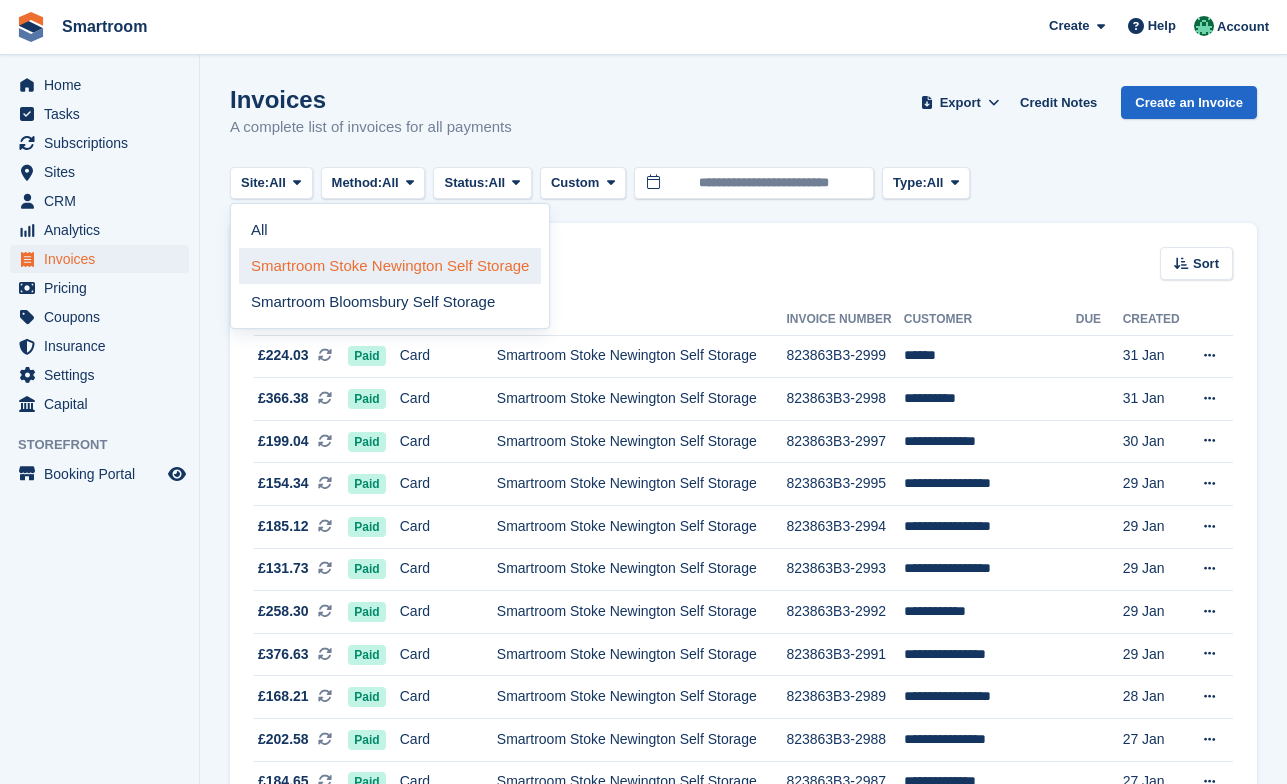 click on "Smartroom Stoke Newington Self Storage" at bounding box center [390, 266] 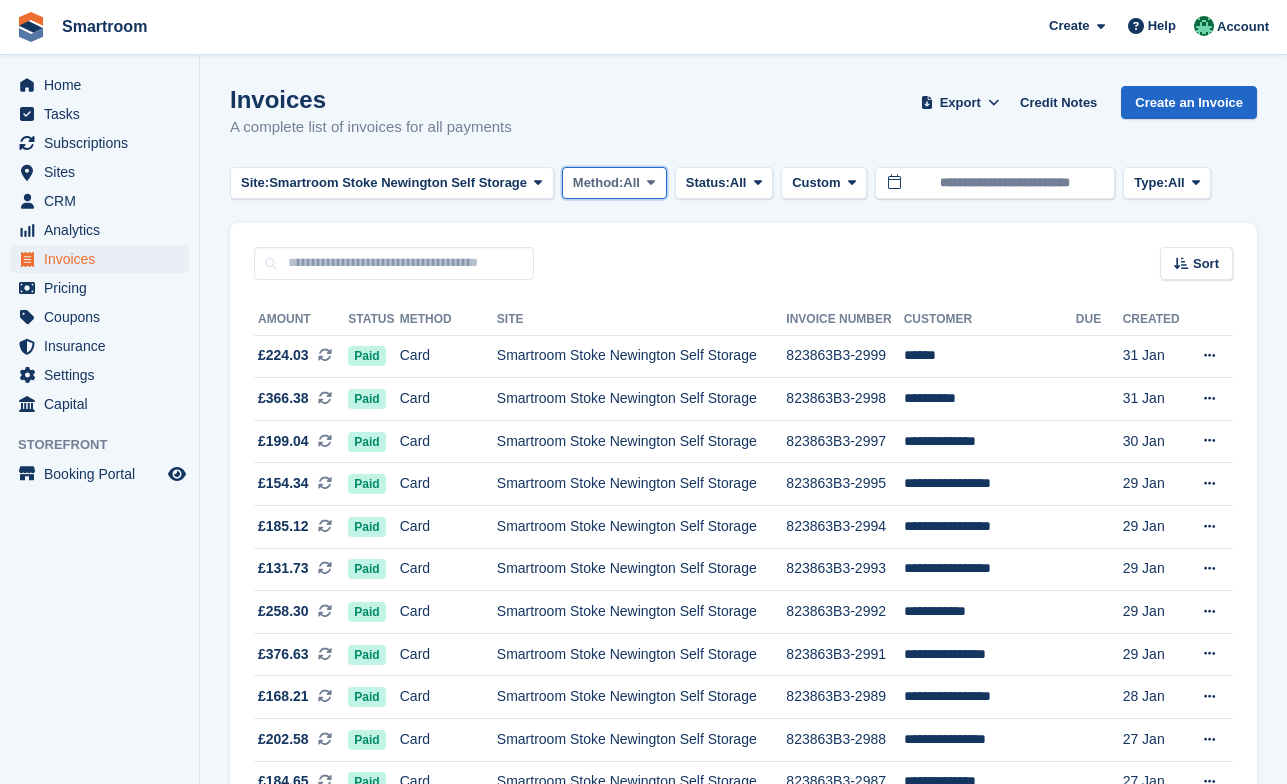 click on "Method:" at bounding box center (598, 183) 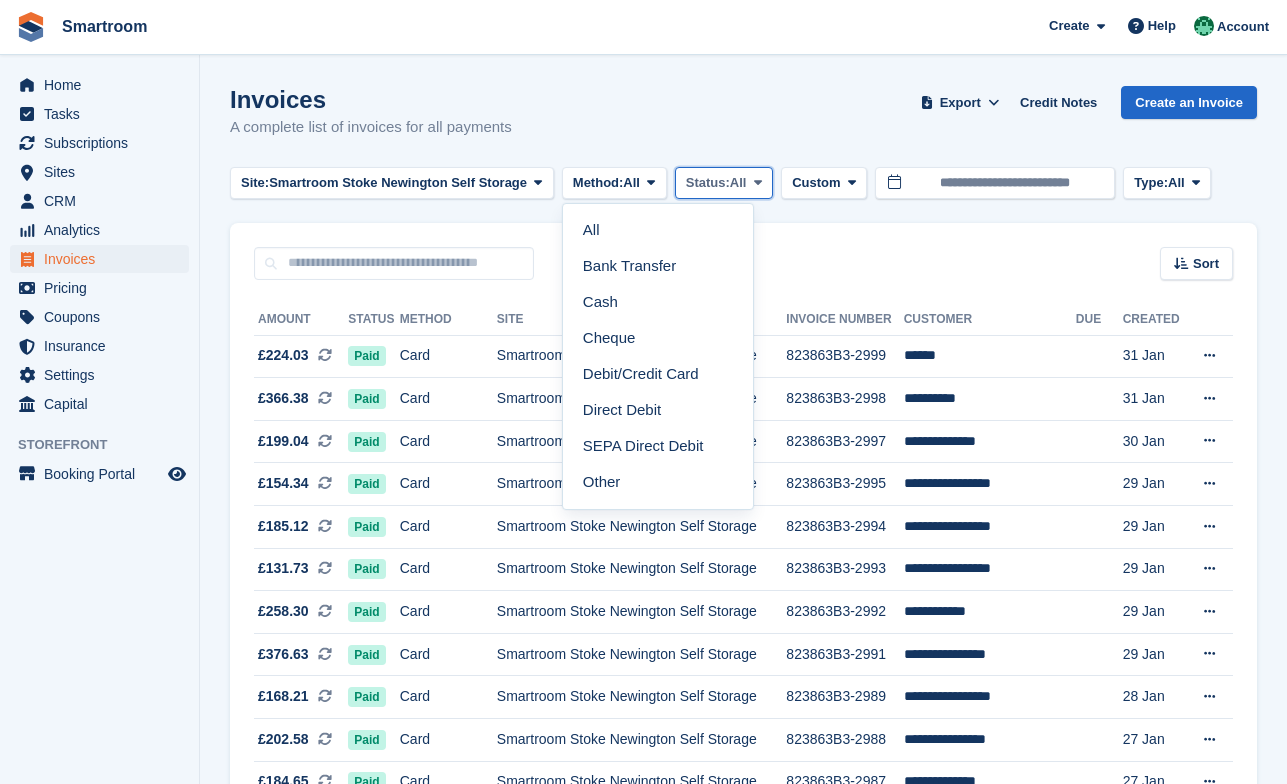 click on "Status:" at bounding box center [708, 183] 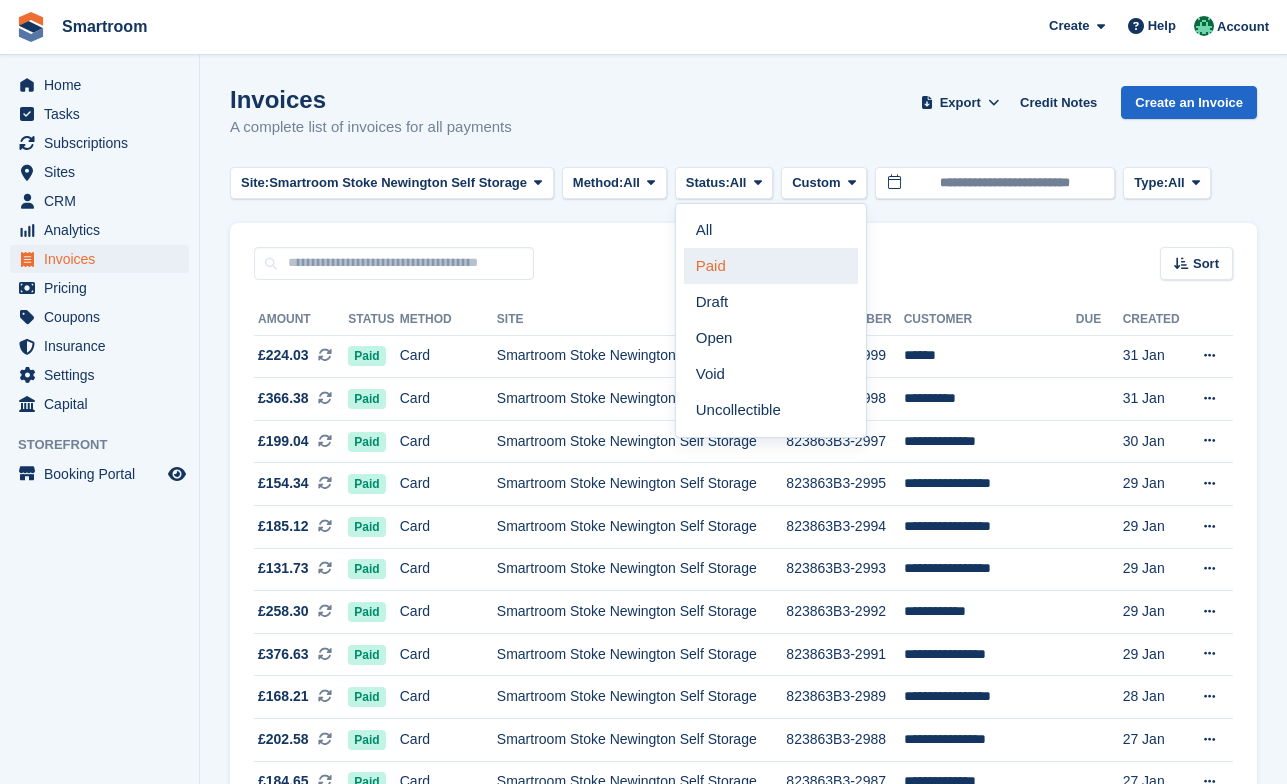click on "Paid" at bounding box center [771, 266] 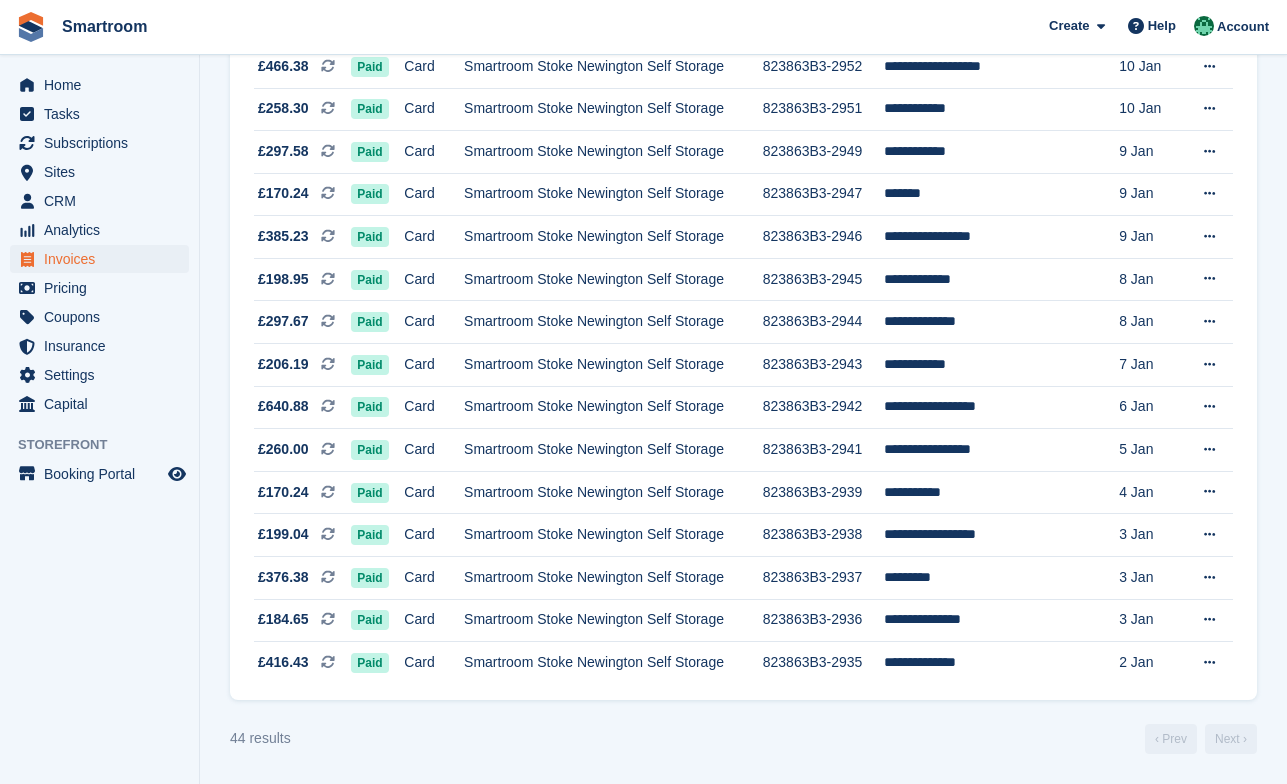 scroll, scrollTop: 0, scrollLeft: 0, axis: both 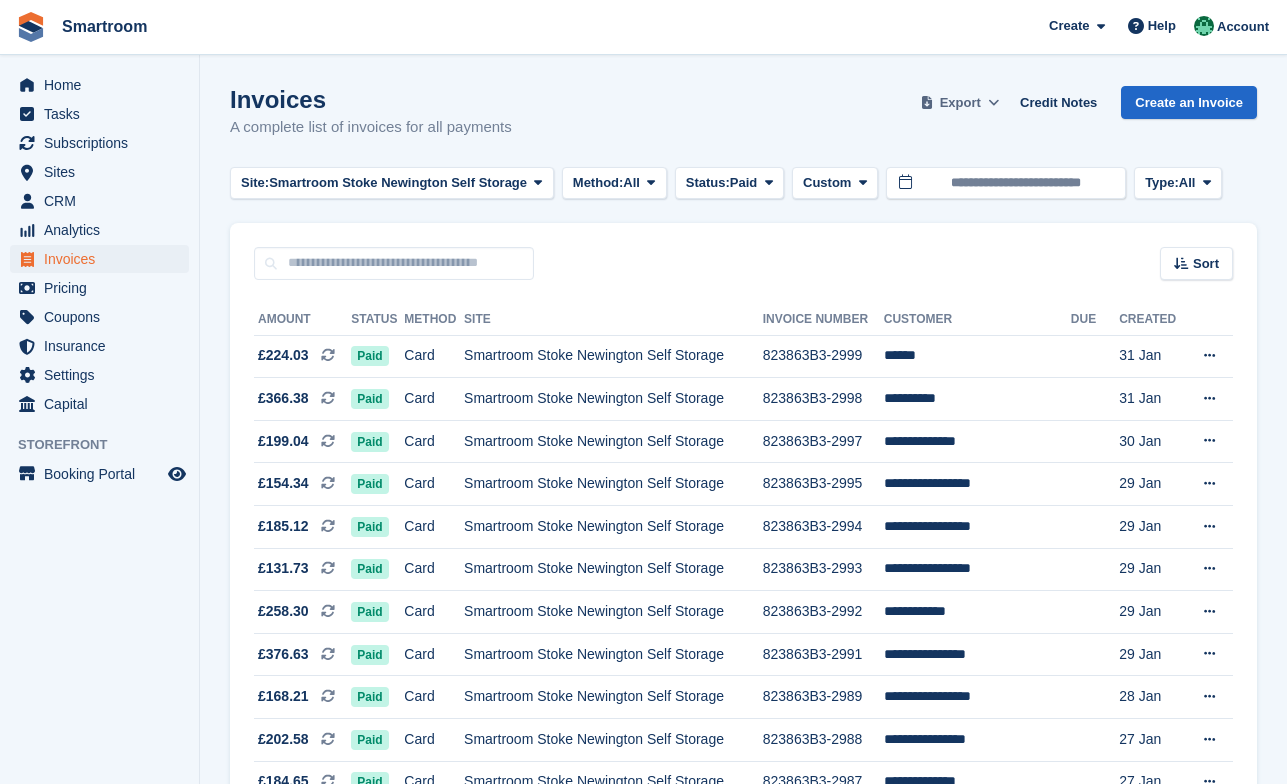 click on "Export" at bounding box center [960, 103] 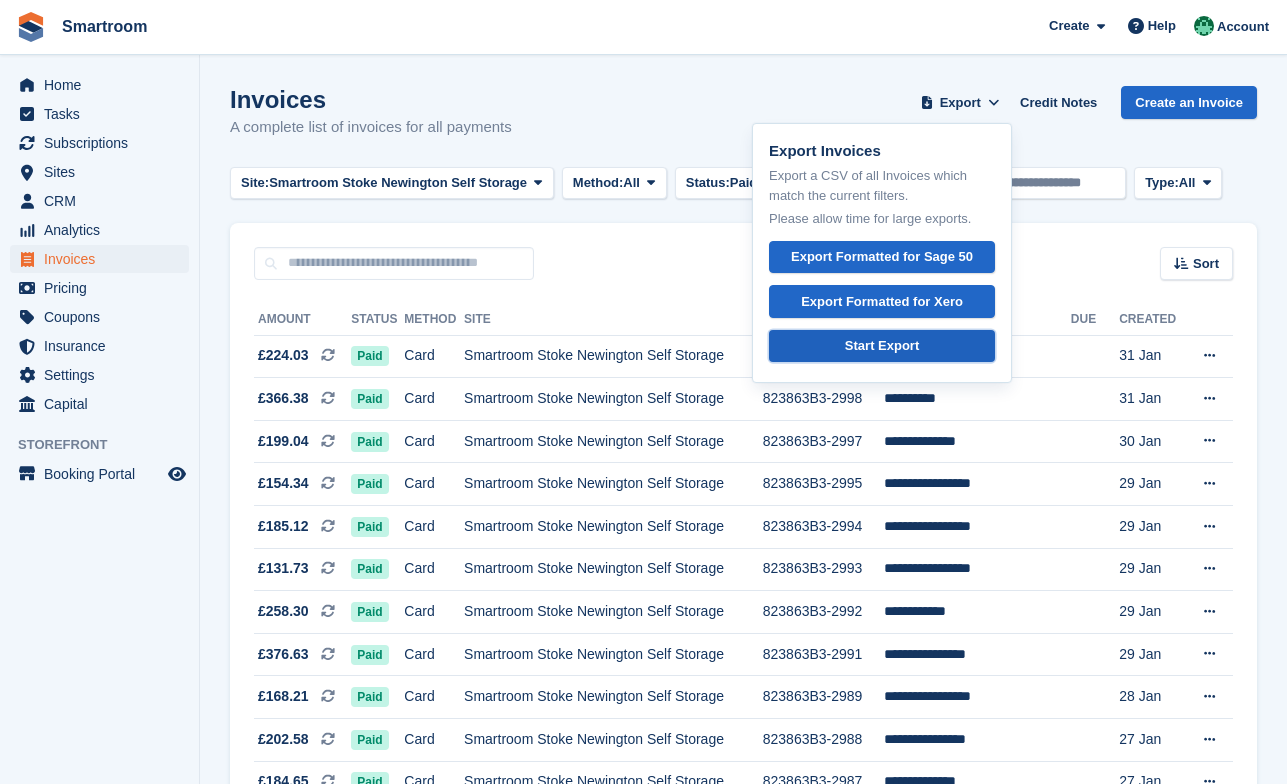 click on "Start Export" at bounding box center [882, 346] 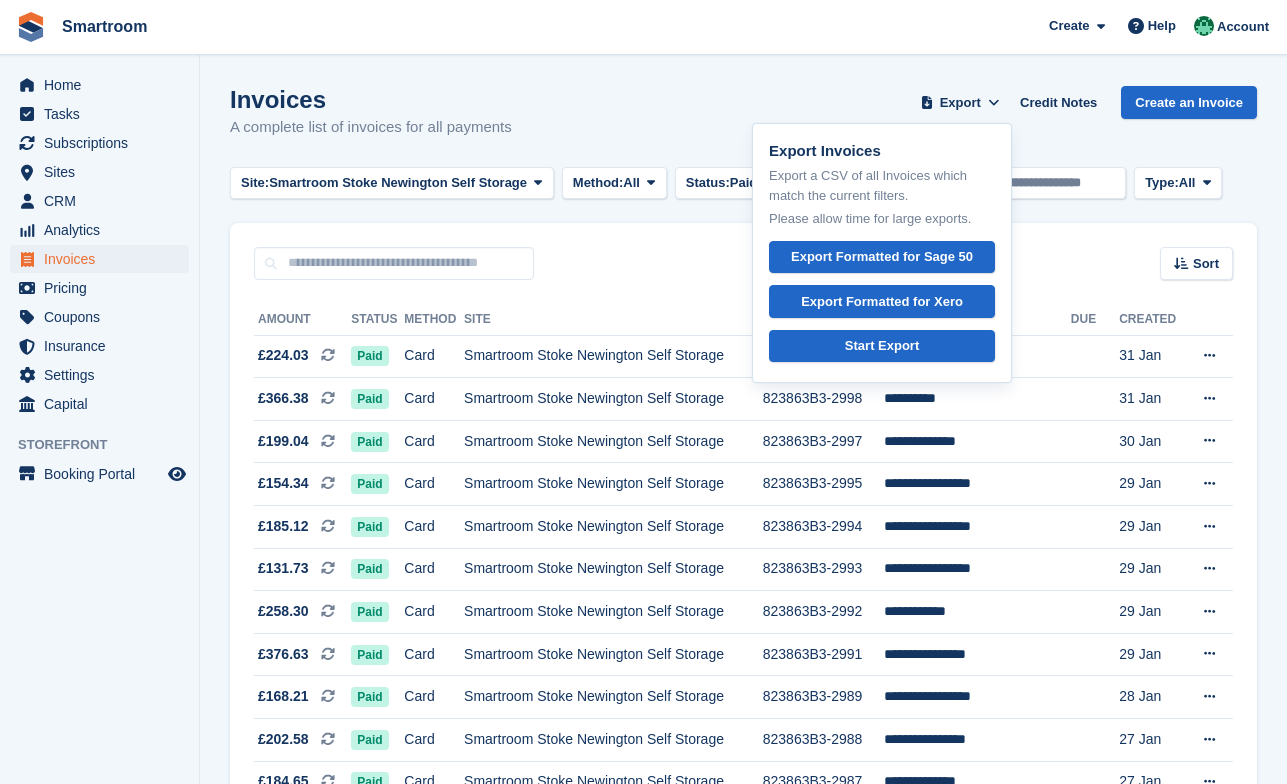 click on "Amount
Status
Method
Site
Invoice Number
Customer
Due
Created
£224.03
This is a recurring subscription invoice.
Paid
Card
Smartroom Stoke Newington Self Storage
823863B3-2999
******
31 Jan
Download PDF
View on Stripe
View Customer
View Subscription" at bounding box center (743, 1252) 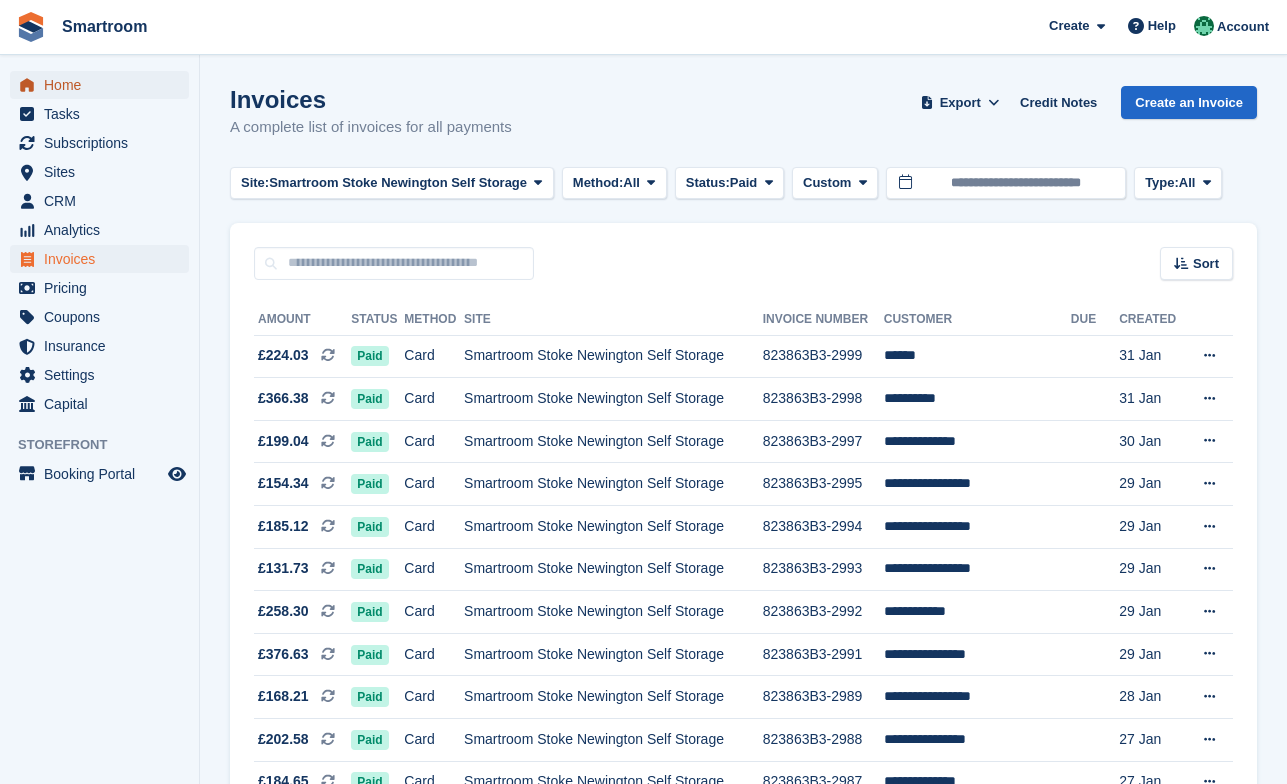 click on "Home" at bounding box center (104, 85) 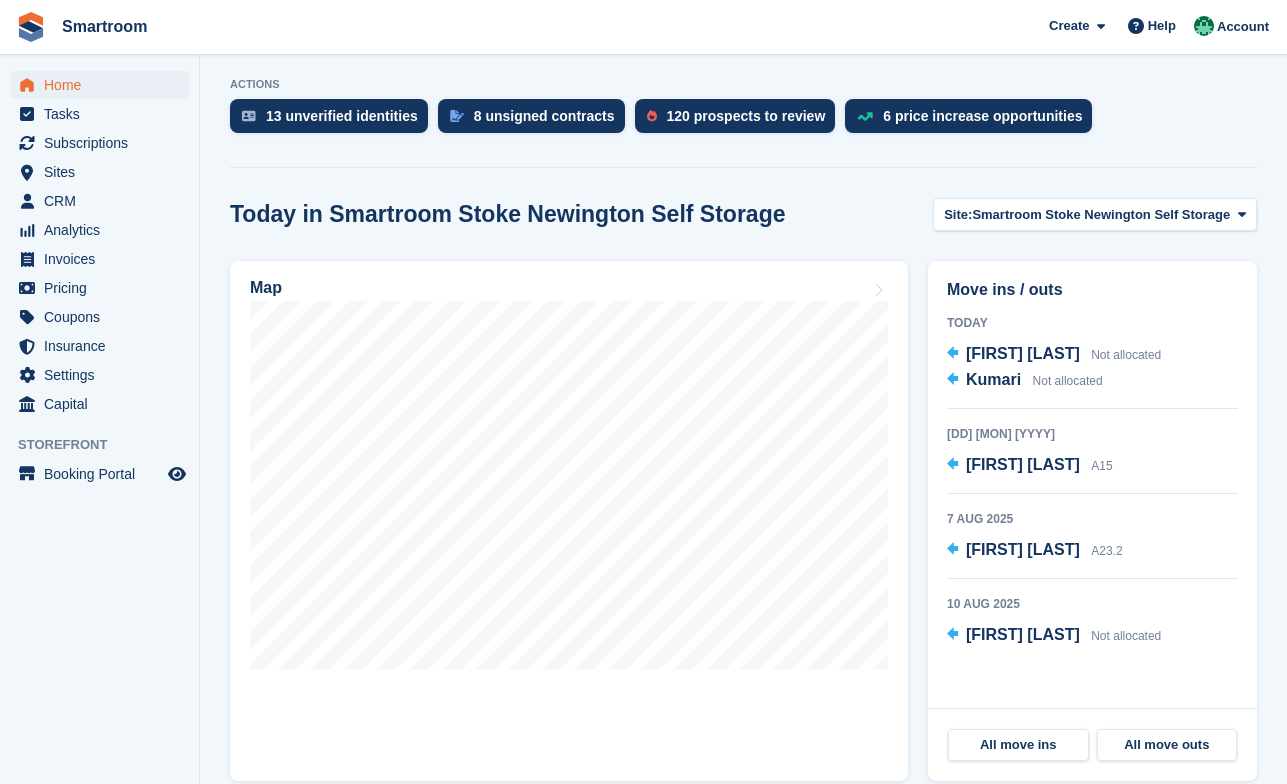 scroll, scrollTop: 507, scrollLeft: 0, axis: vertical 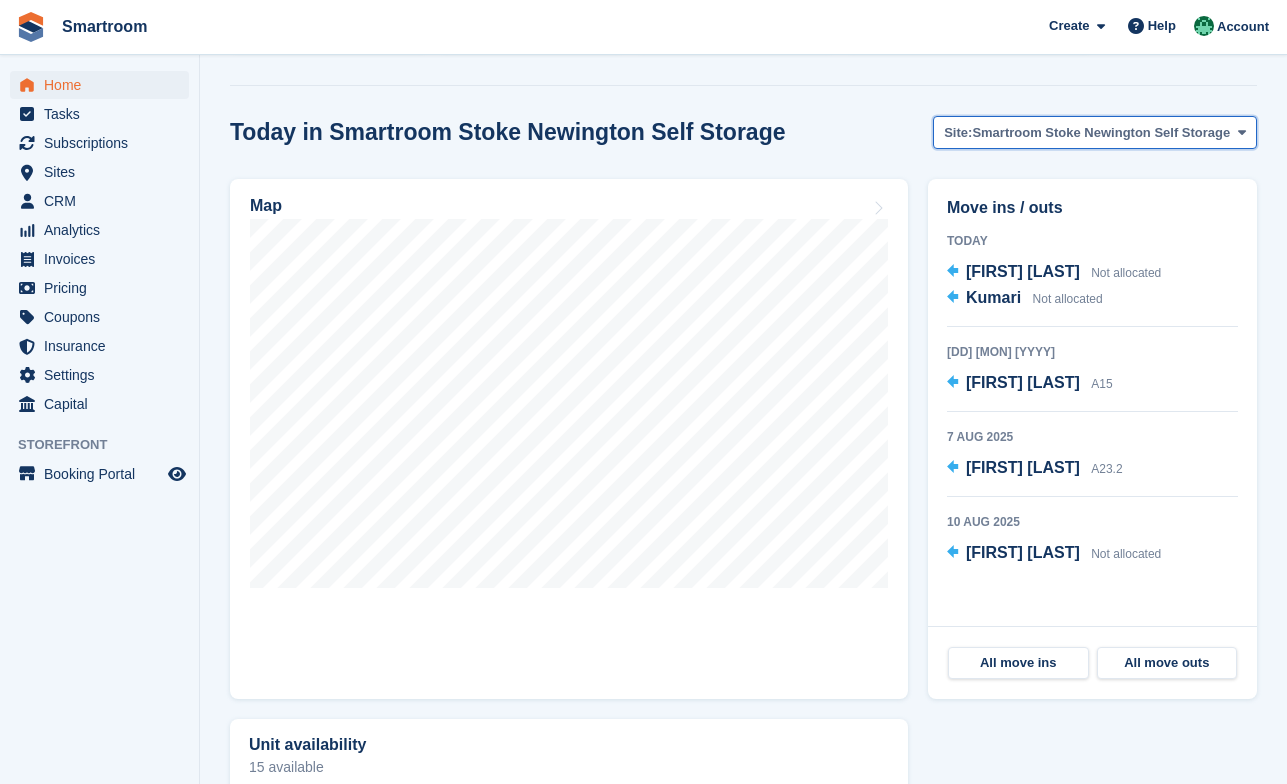 click on "Site:
Smartroom Stoke Newington Self Storage" at bounding box center [1095, 132] 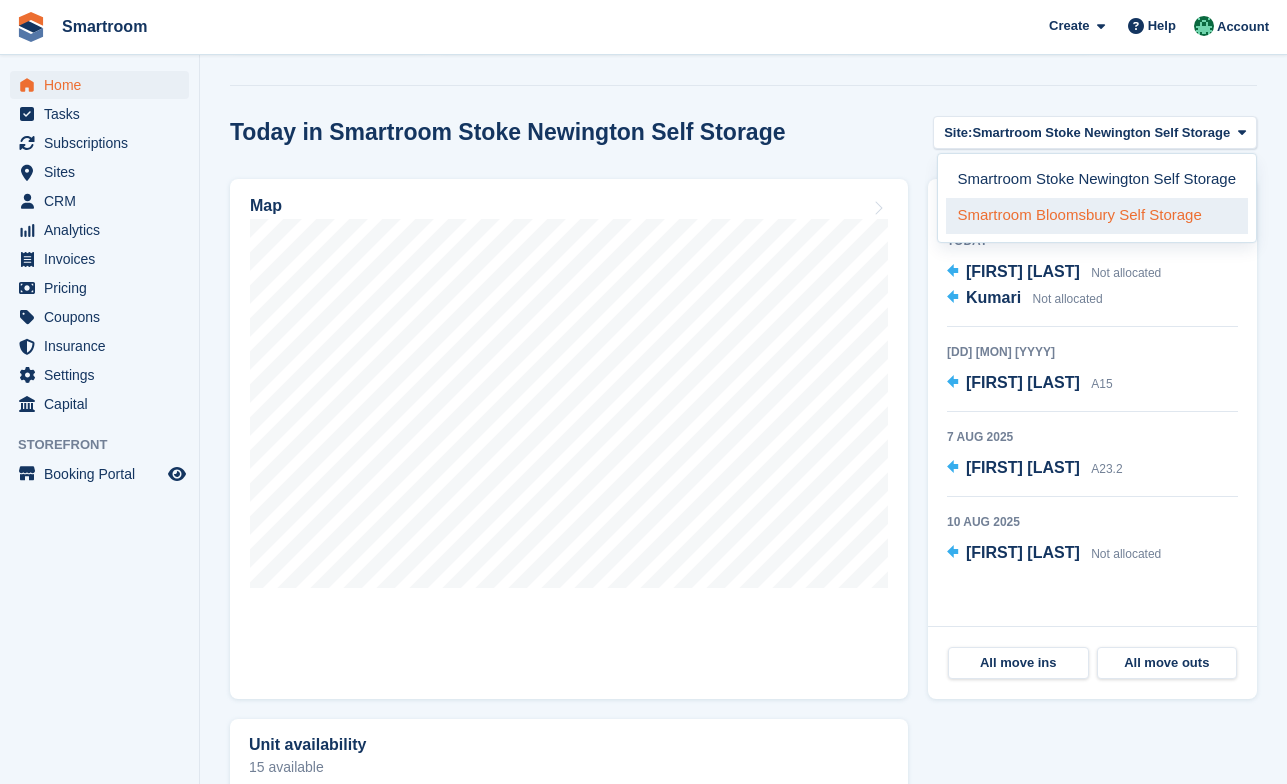click on "Smartroom Bloomsbury Self Storage" at bounding box center [1097, 216] 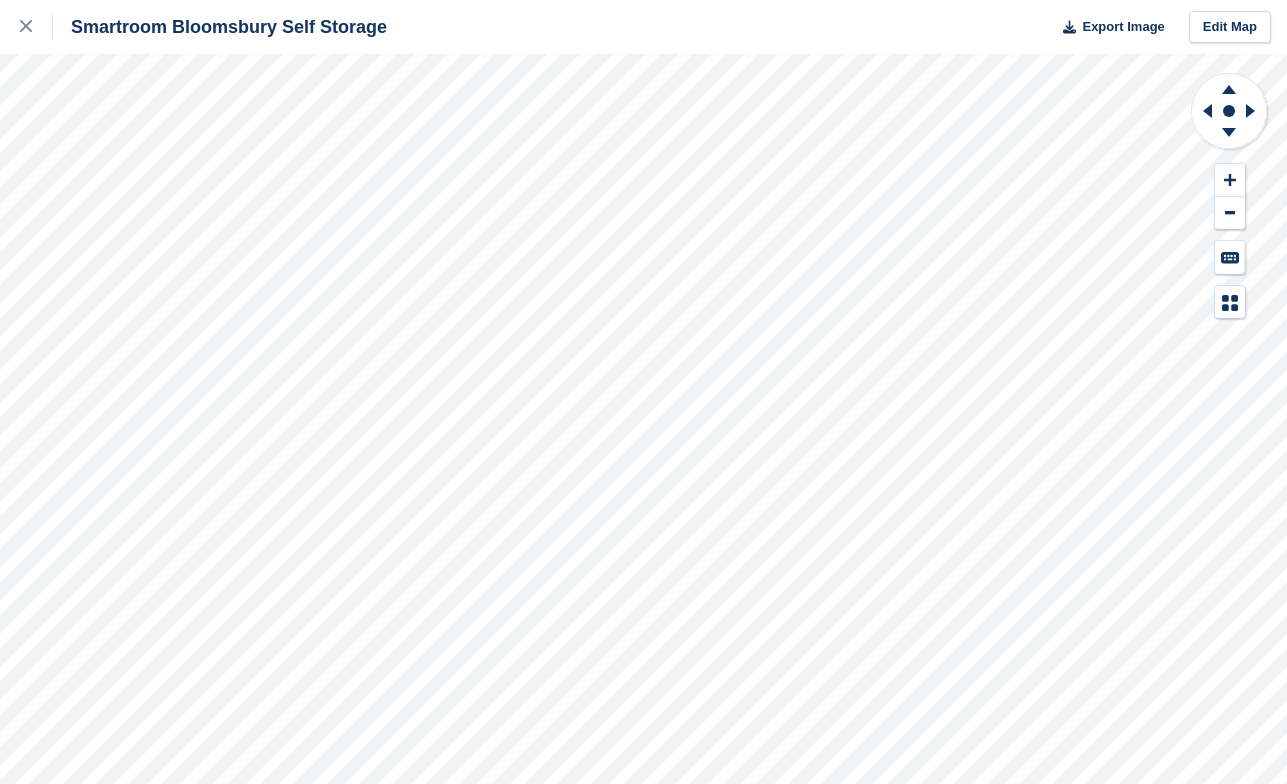 scroll, scrollTop: 0, scrollLeft: 0, axis: both 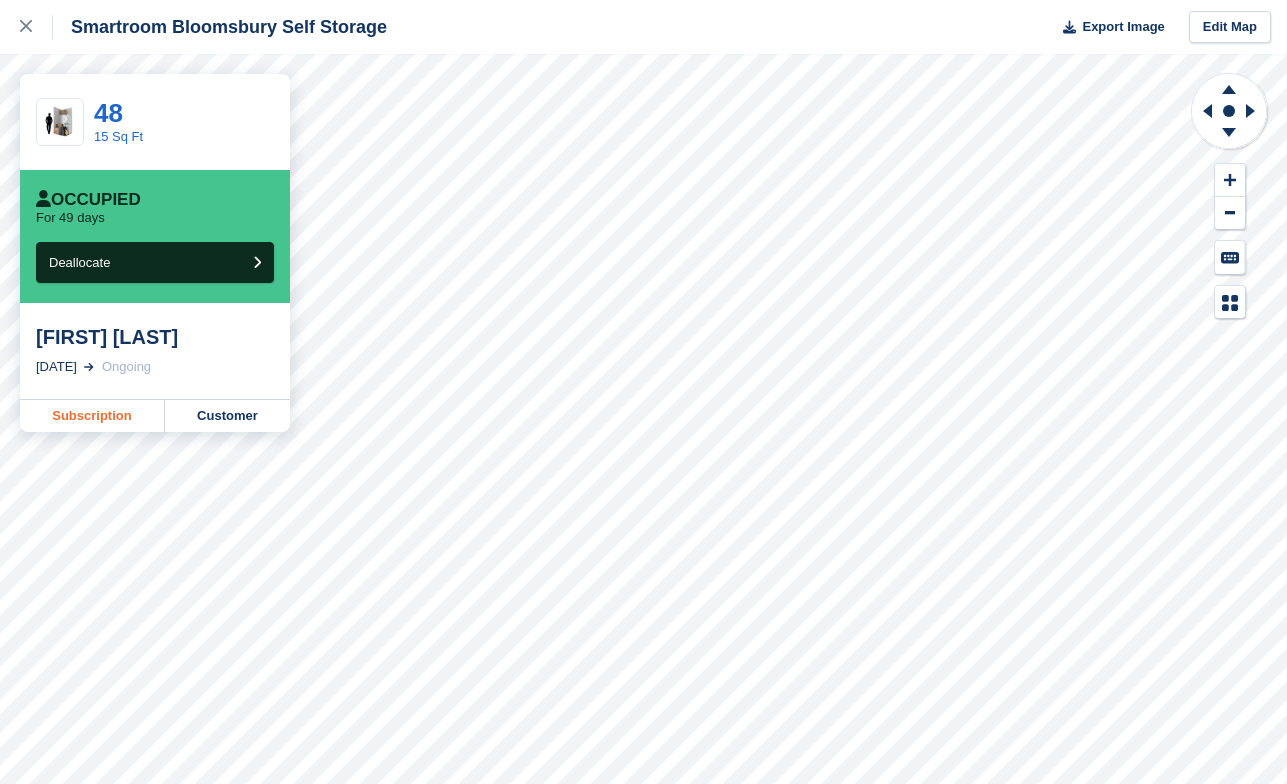 click on "Subscription" at bounding box center [92, 416] 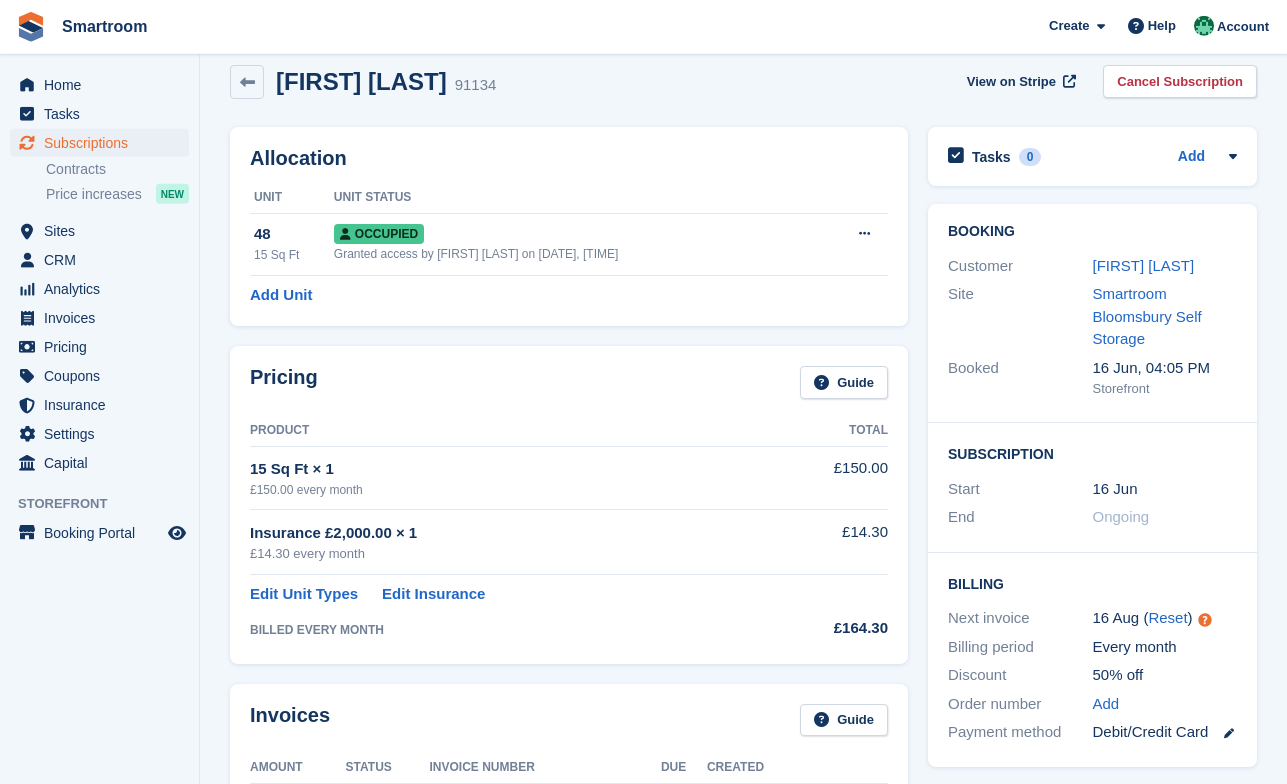 scroll, scrollTop: 0, scrollLeft: 0, axis: both 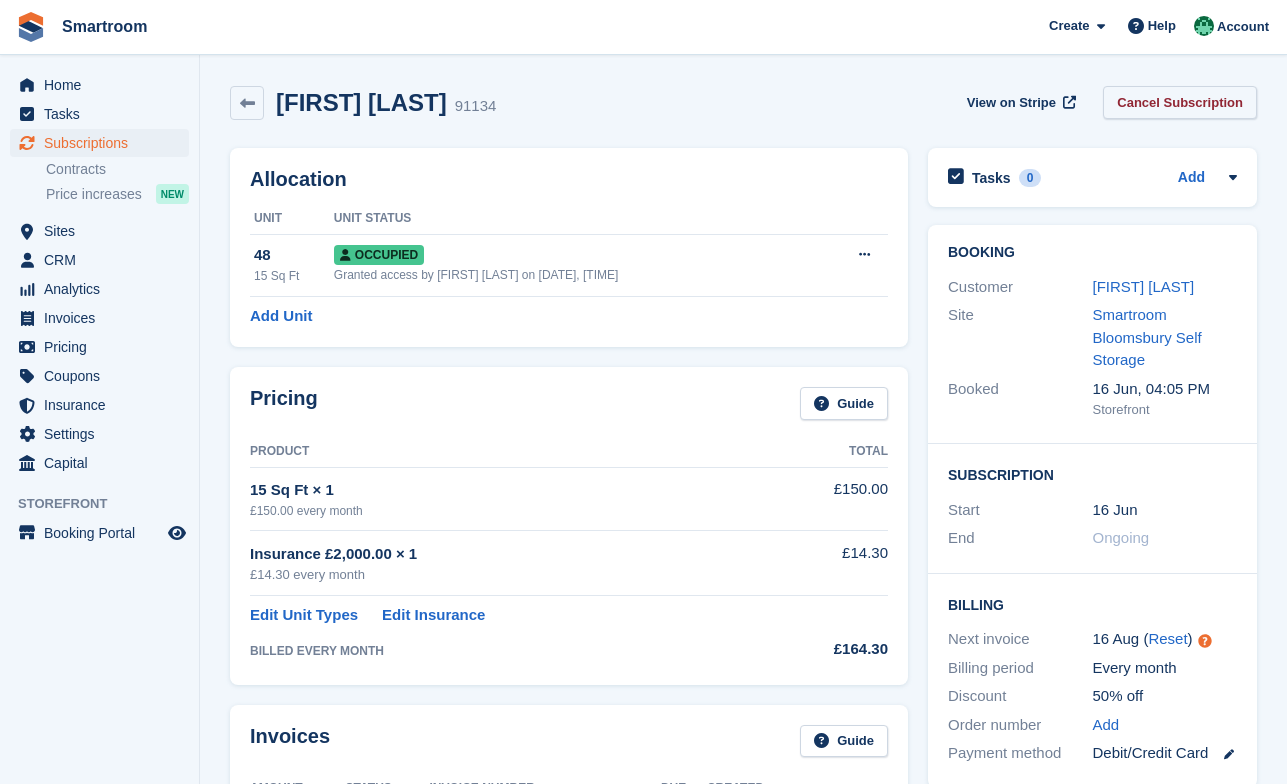 click on "Cancel Subscription" at bounding box center [1180, 102] 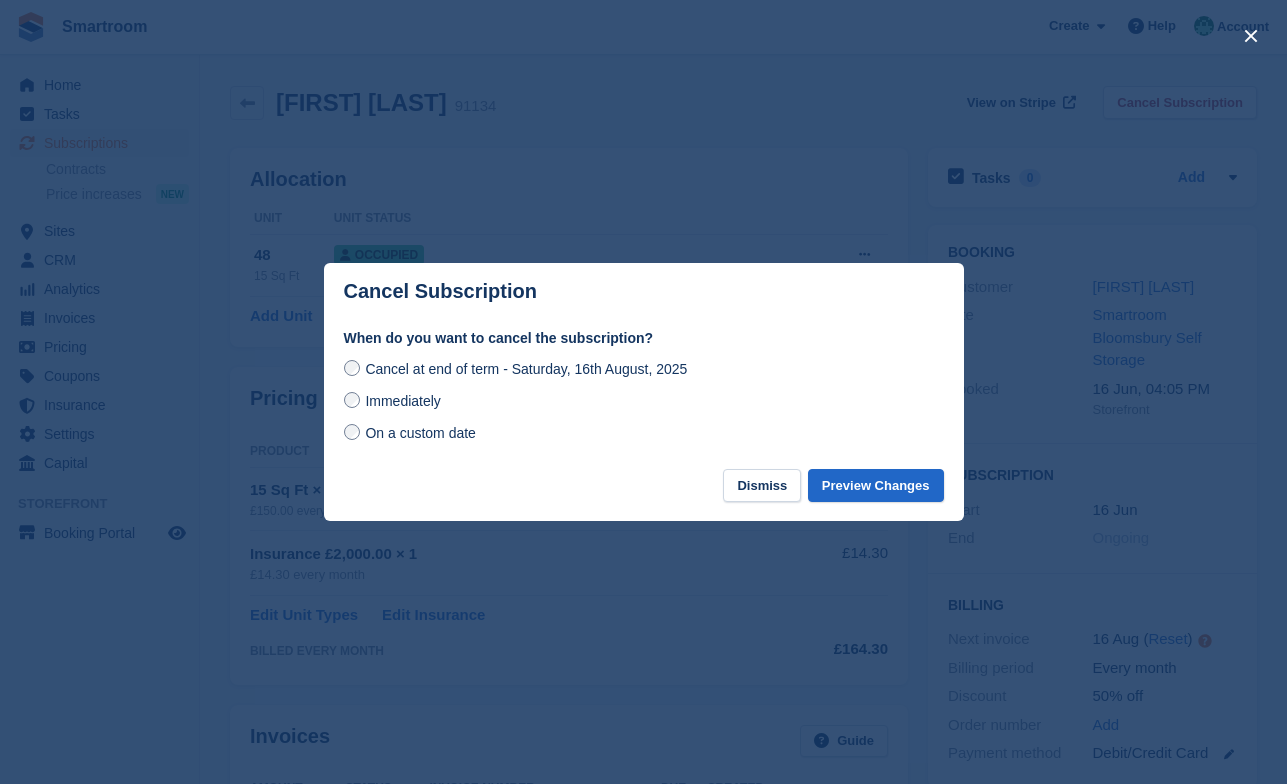 click on "On a custom date" at bounding box center (420, 433) 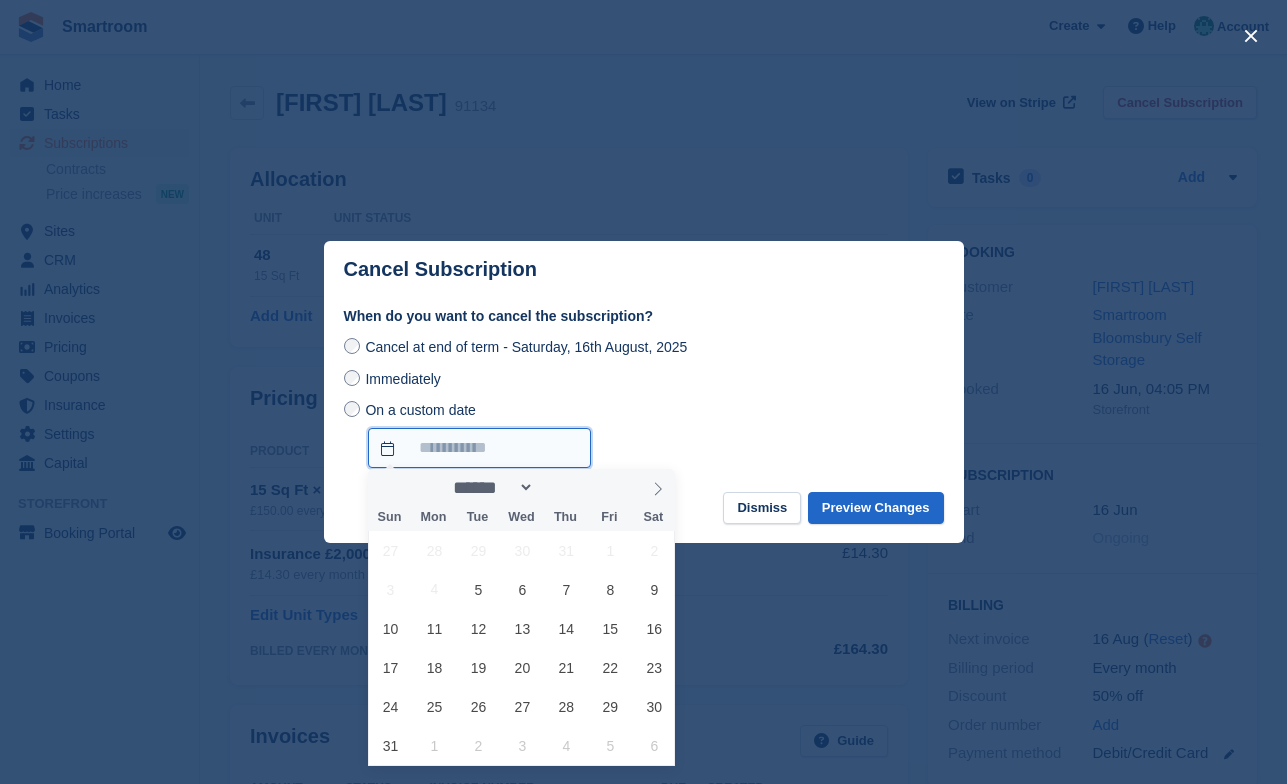 click on "On a custom date" at bounding box center [479, 448] 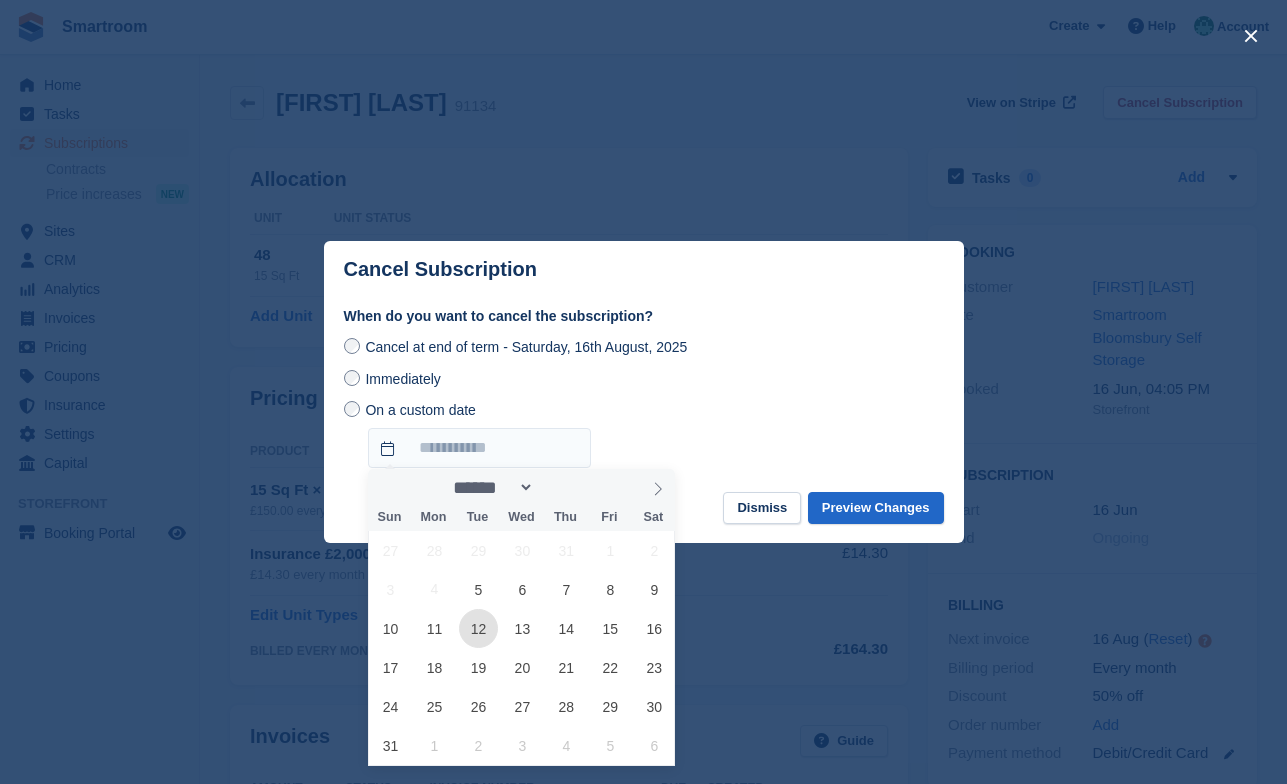 click on "12" at bounding box center [478, 628] 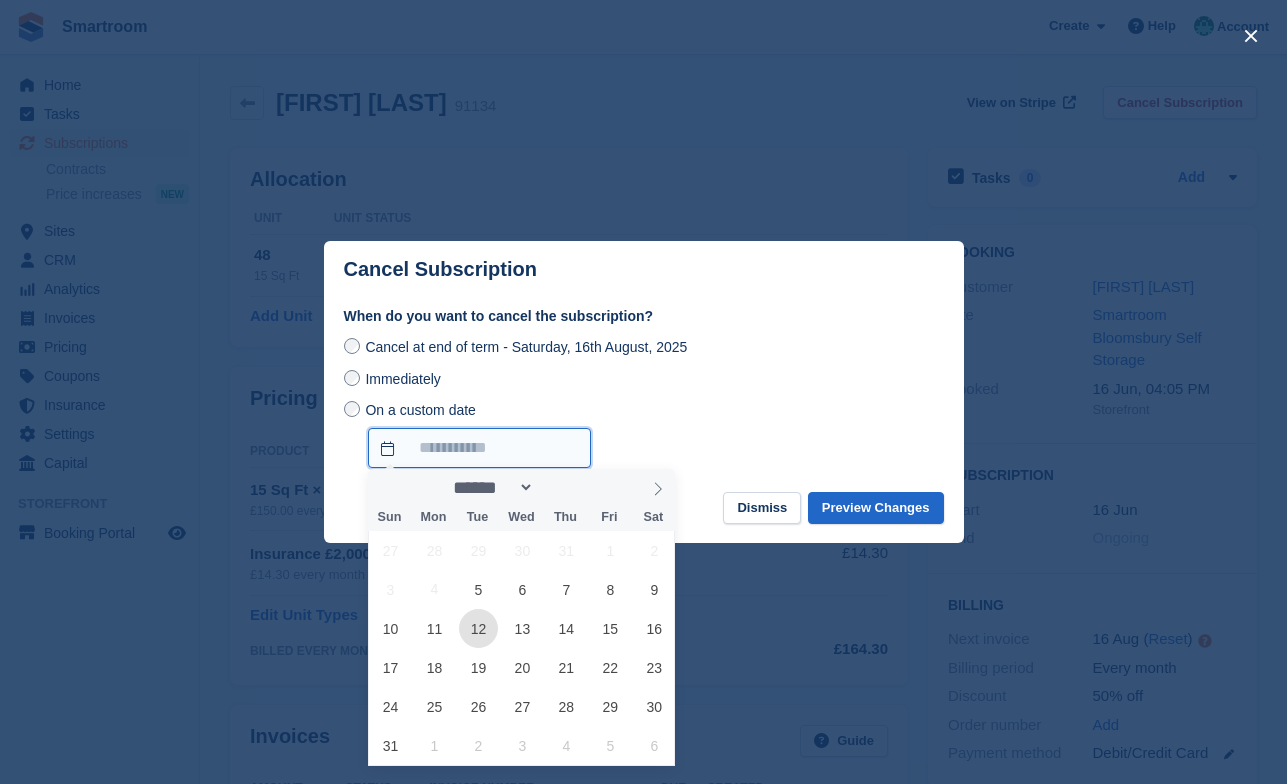 type on "**********" 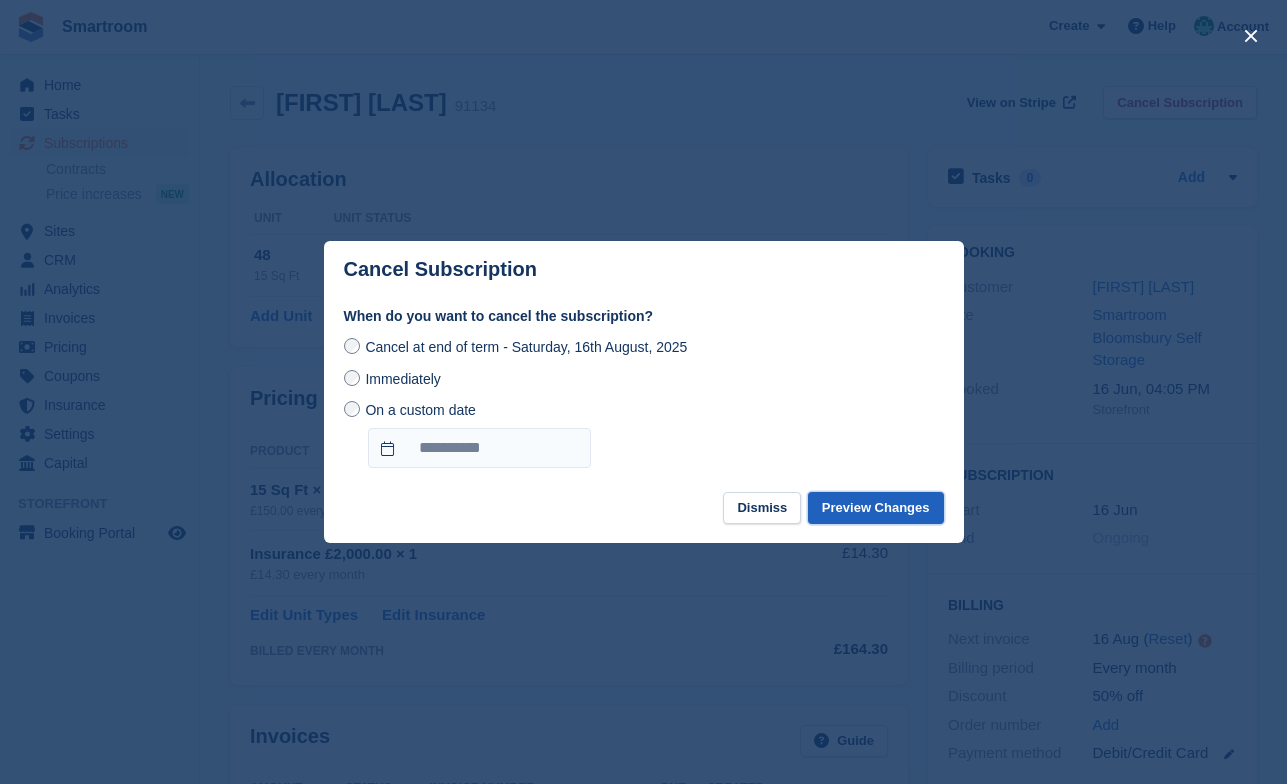 click on "Preview Changes" at bounding box center (876, 508) 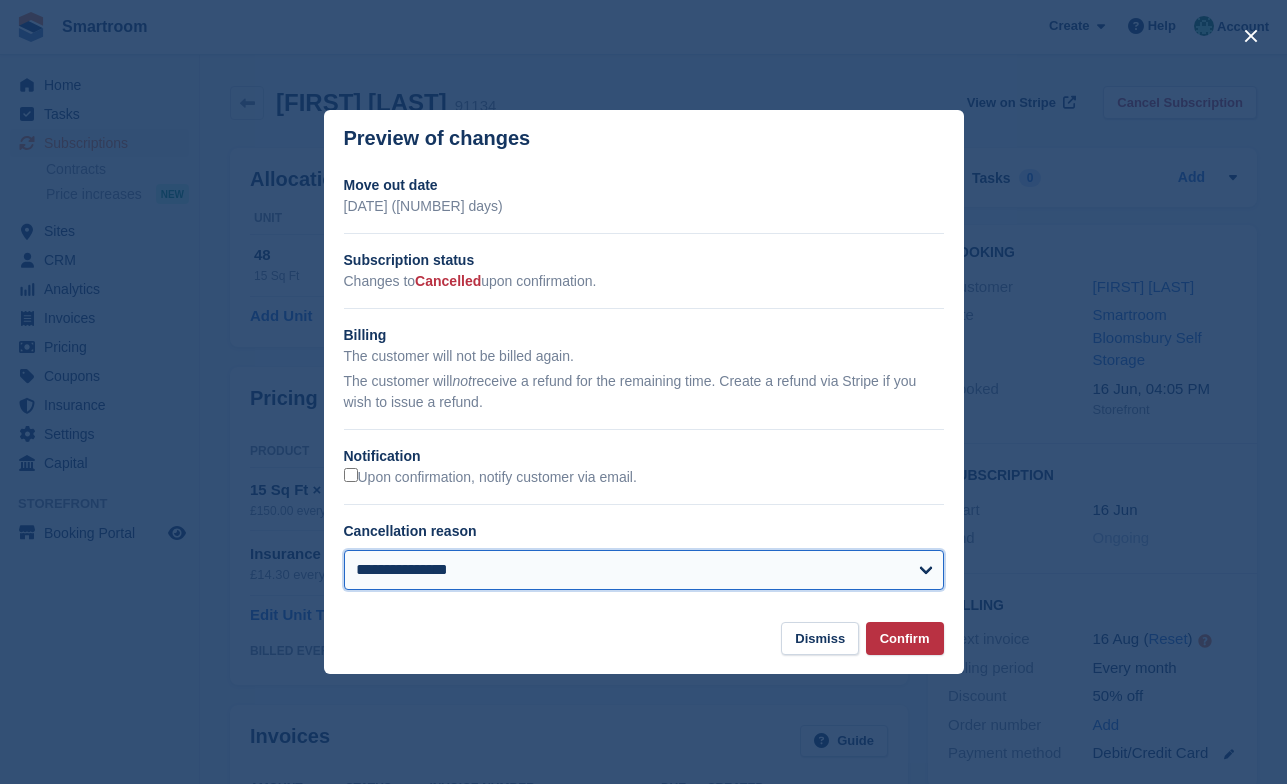 click on "**********" at bounding box center [644, 570] 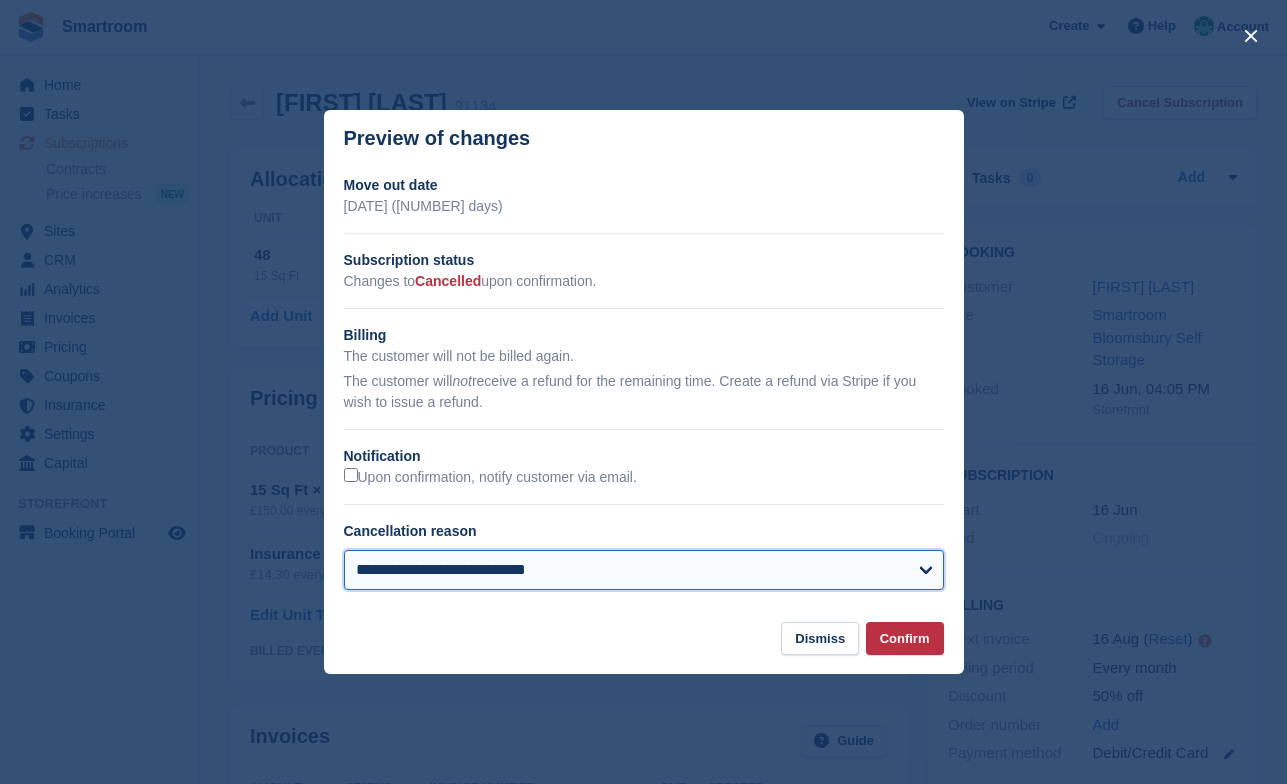 click on "**********" at bounding box center [0, 0] 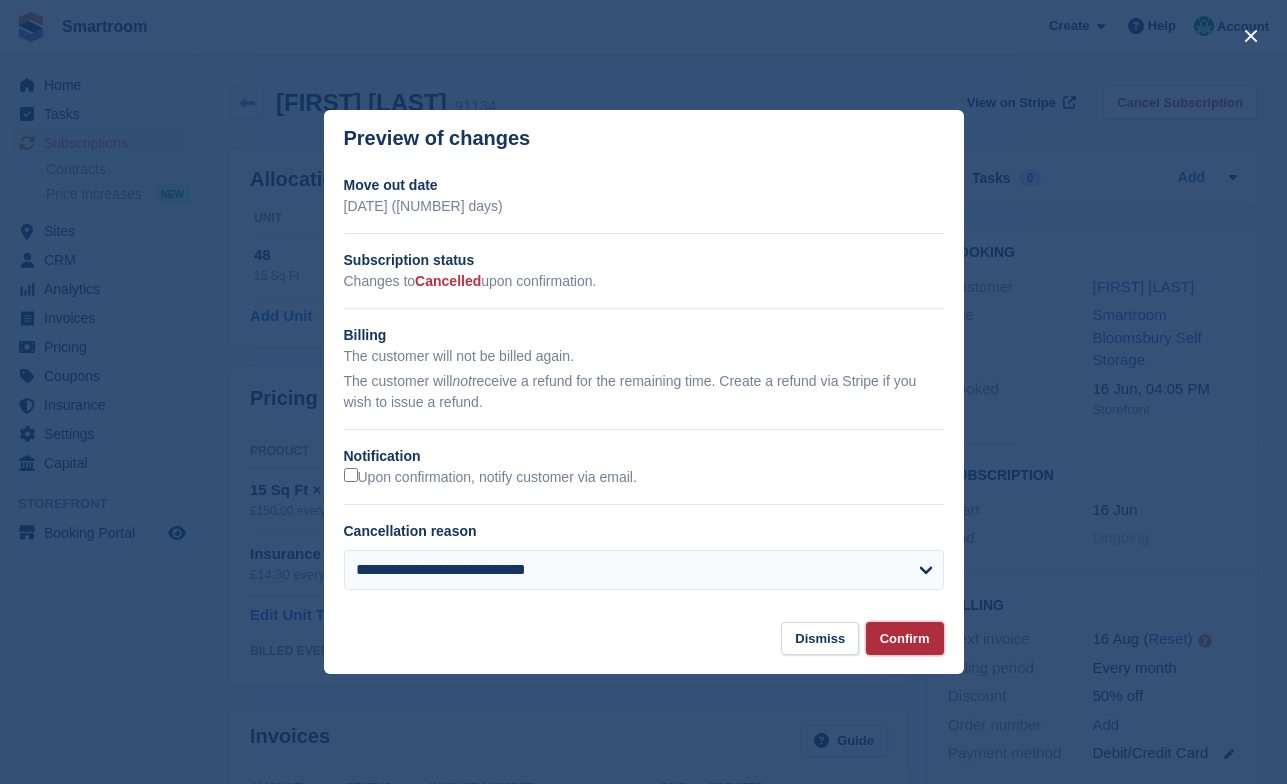 click on "Confirm" at bounding box center [905, 638] 